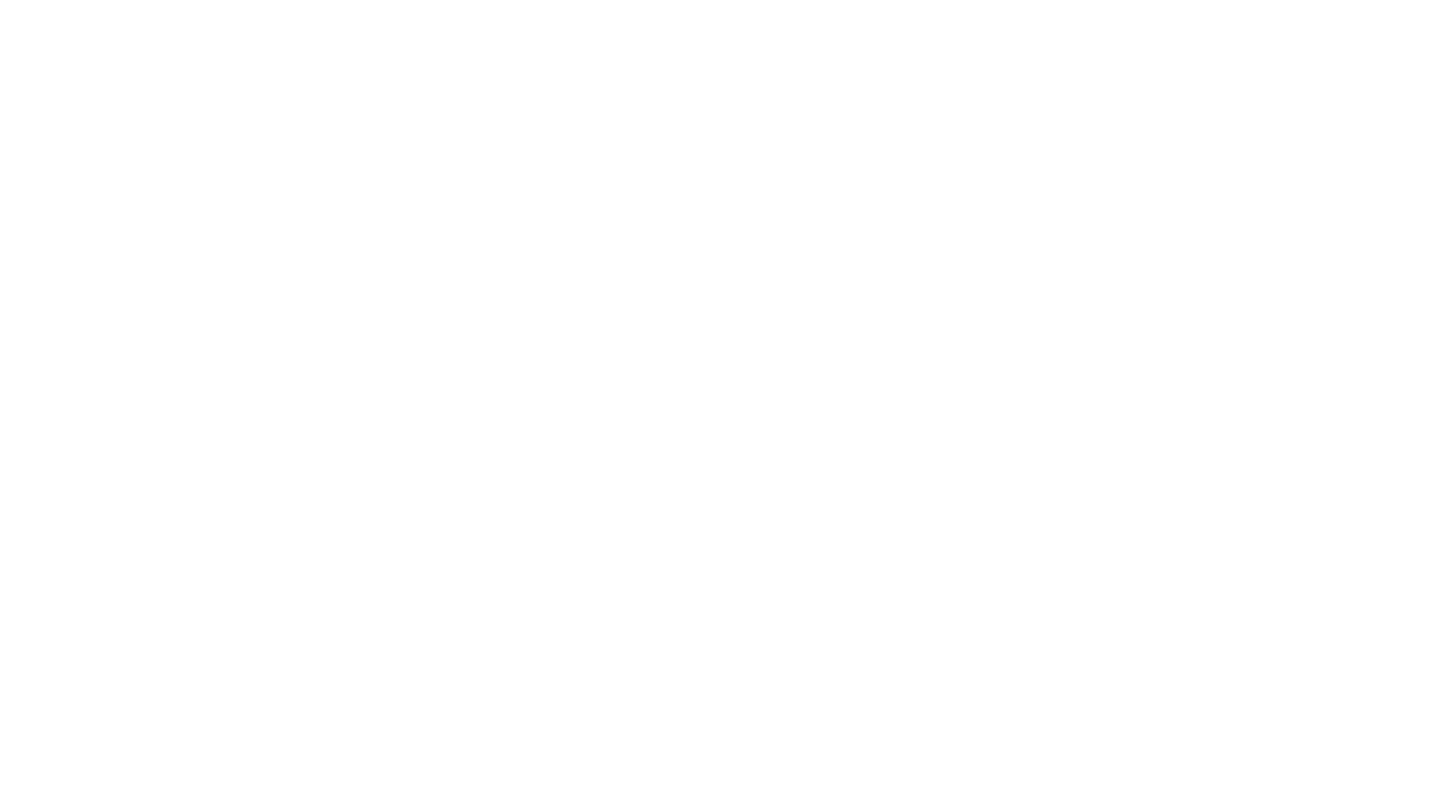 scroll, scrollTop: 0, scrollLeft: 0, axis: both 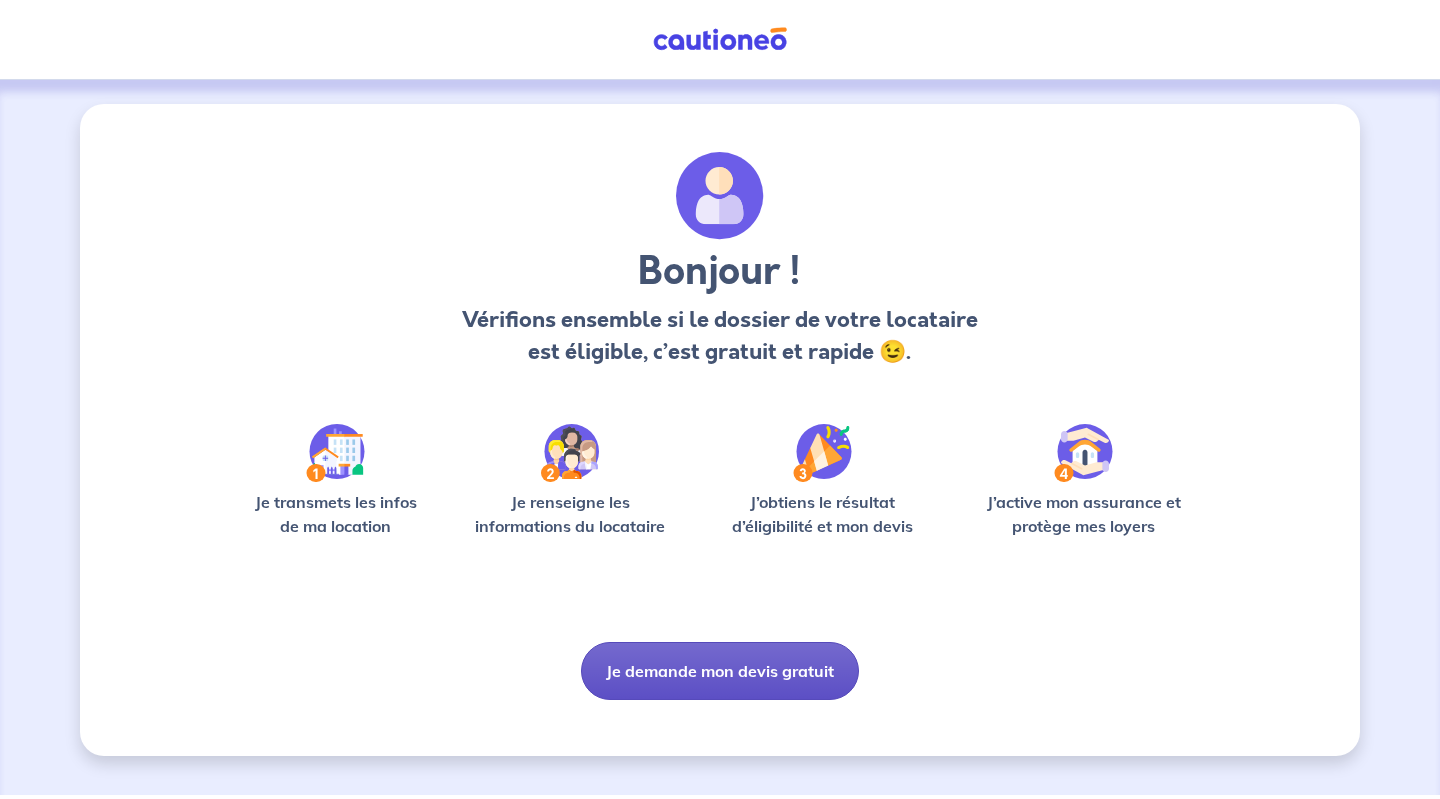 click on "Je demande mon devis gratuit" at bounding box center [720, 671] 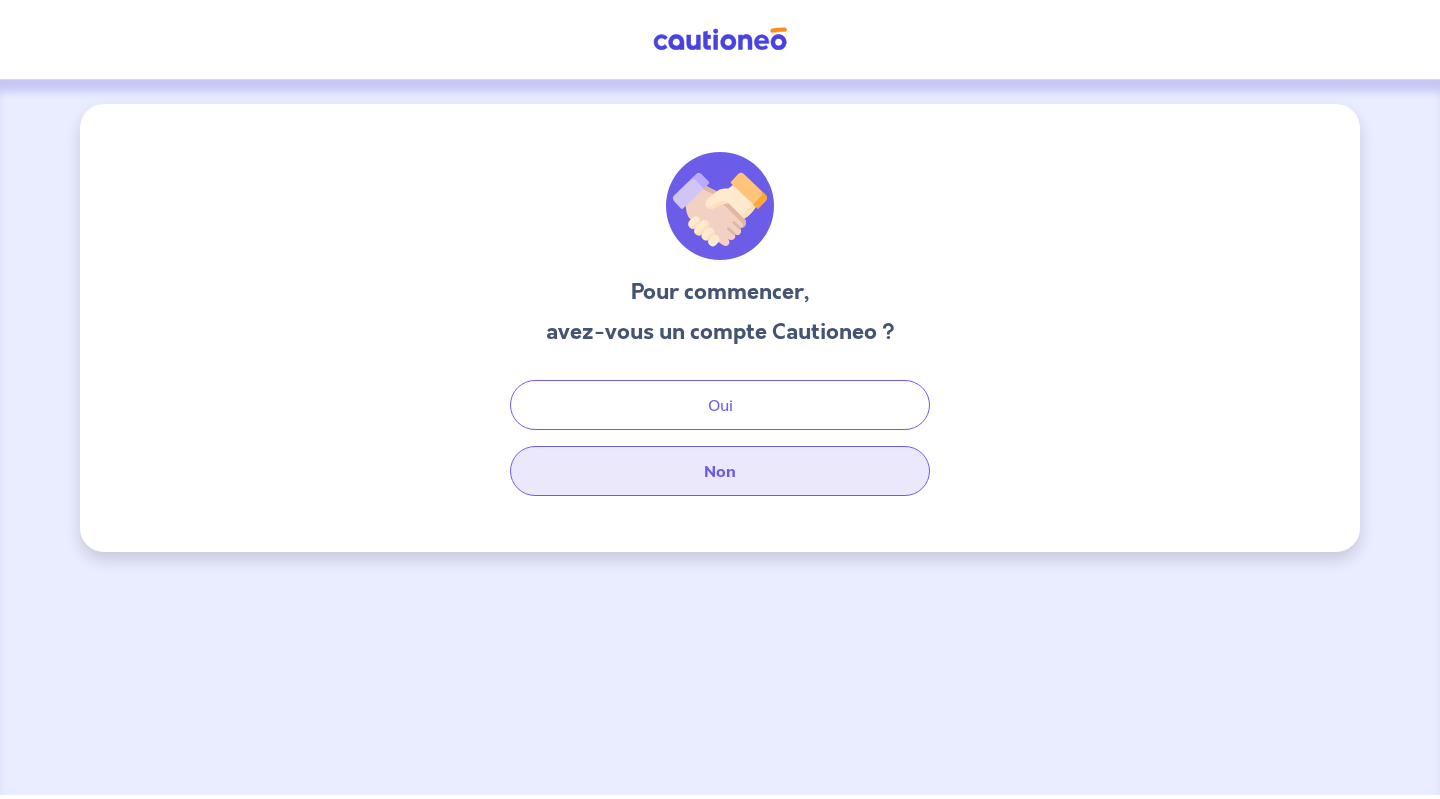 click on "Non" at bounding box center (720, 471) 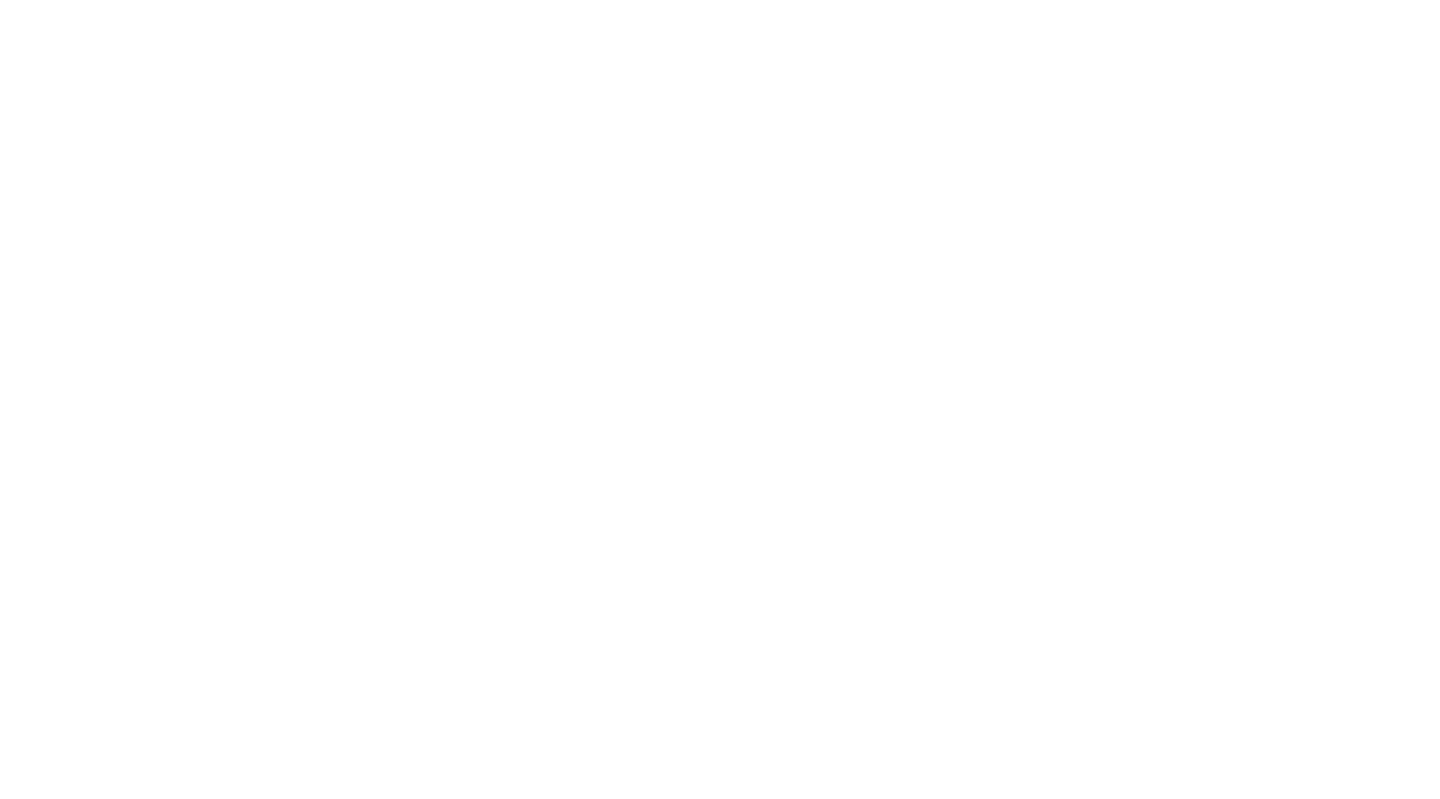 scroll, scrollTop: 0, scrollLeft: 0, axis: both 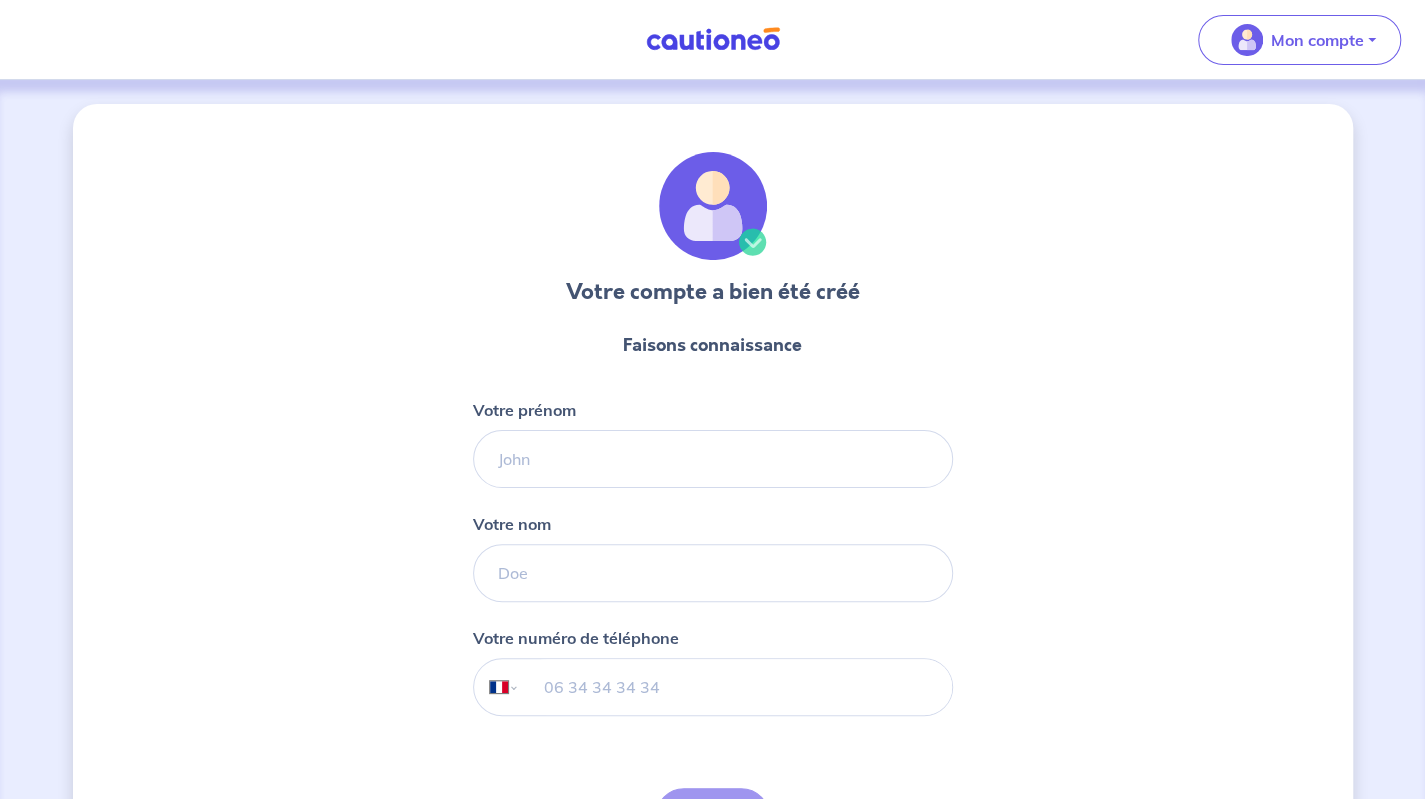 click at bounding box center [0, 942] 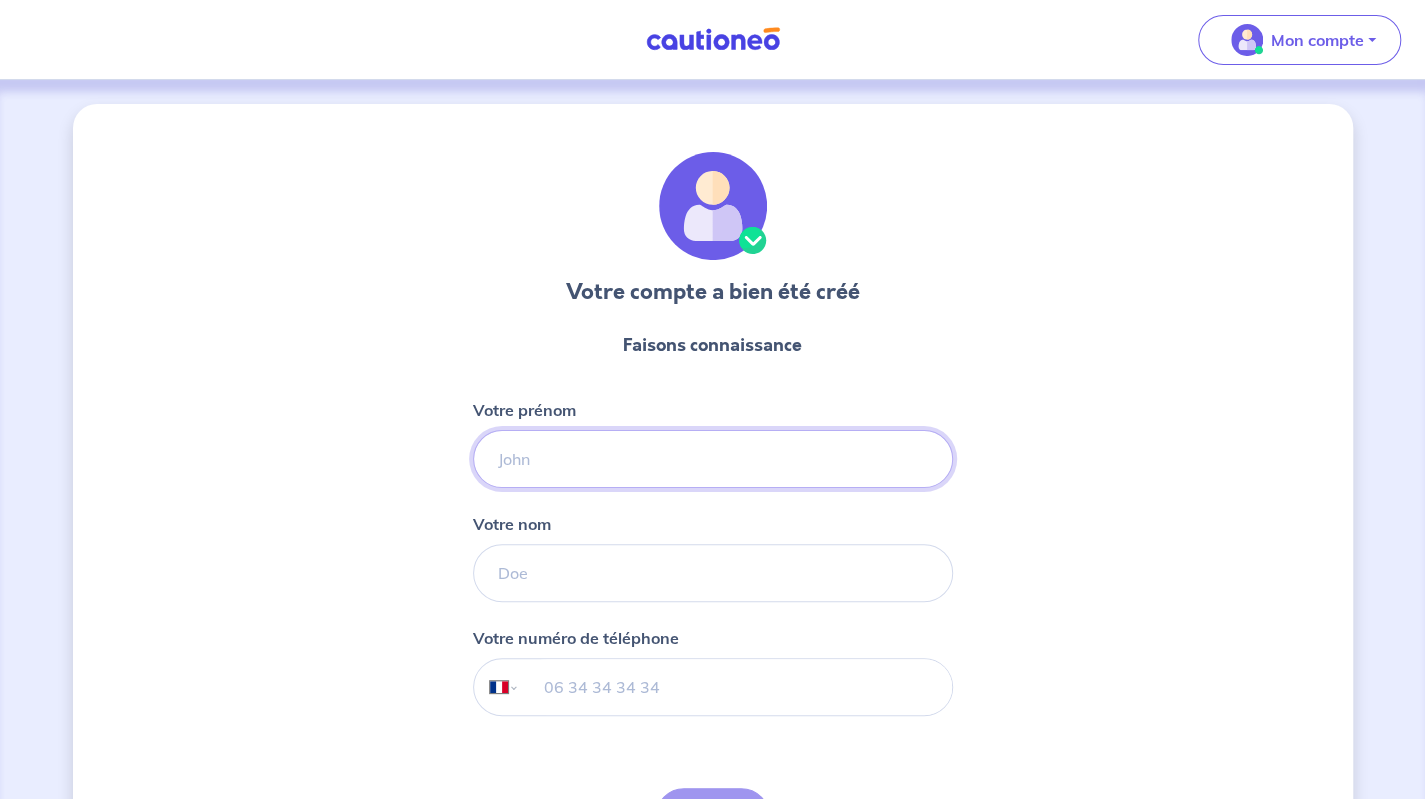 click on "Votre prénom" at bounding box center [713, 459] 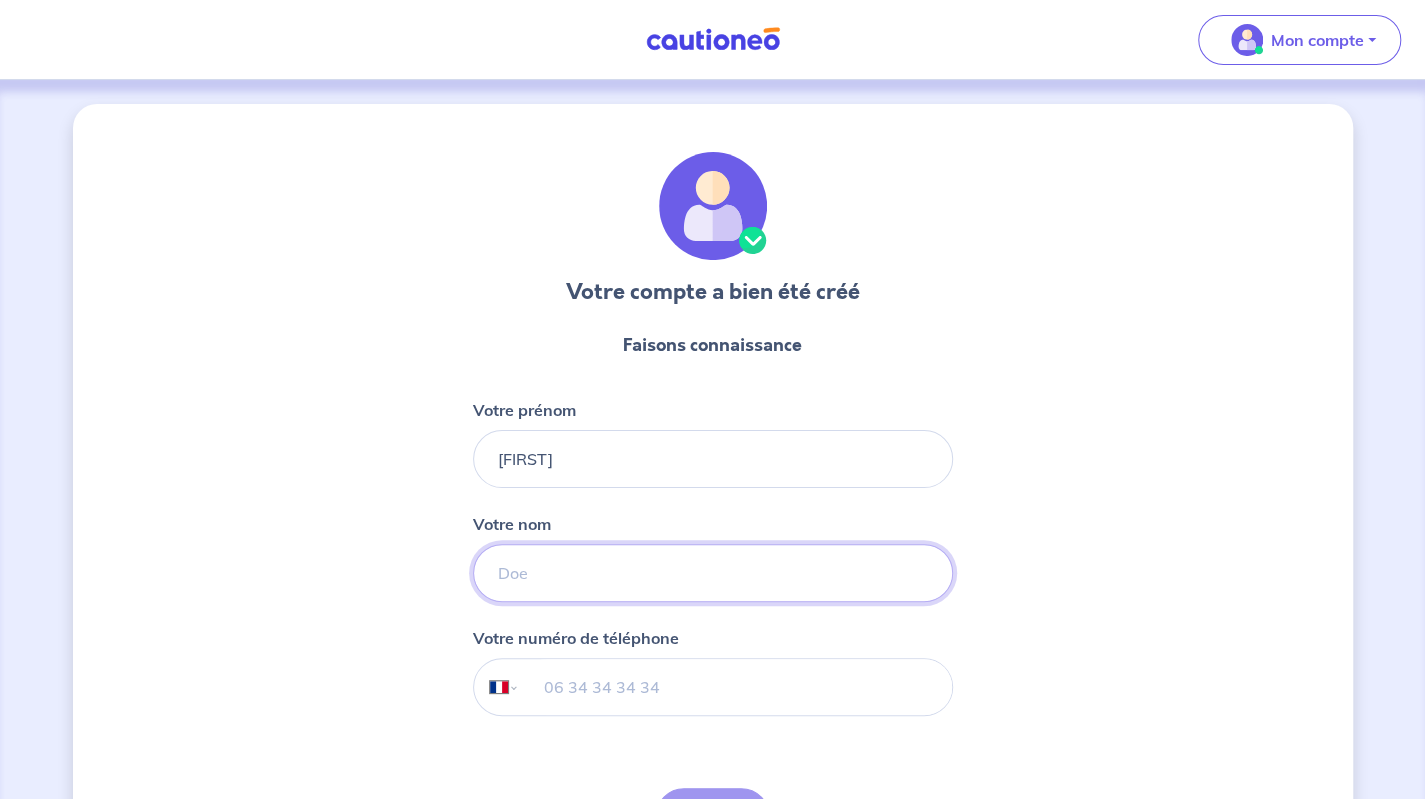 type on "Le" 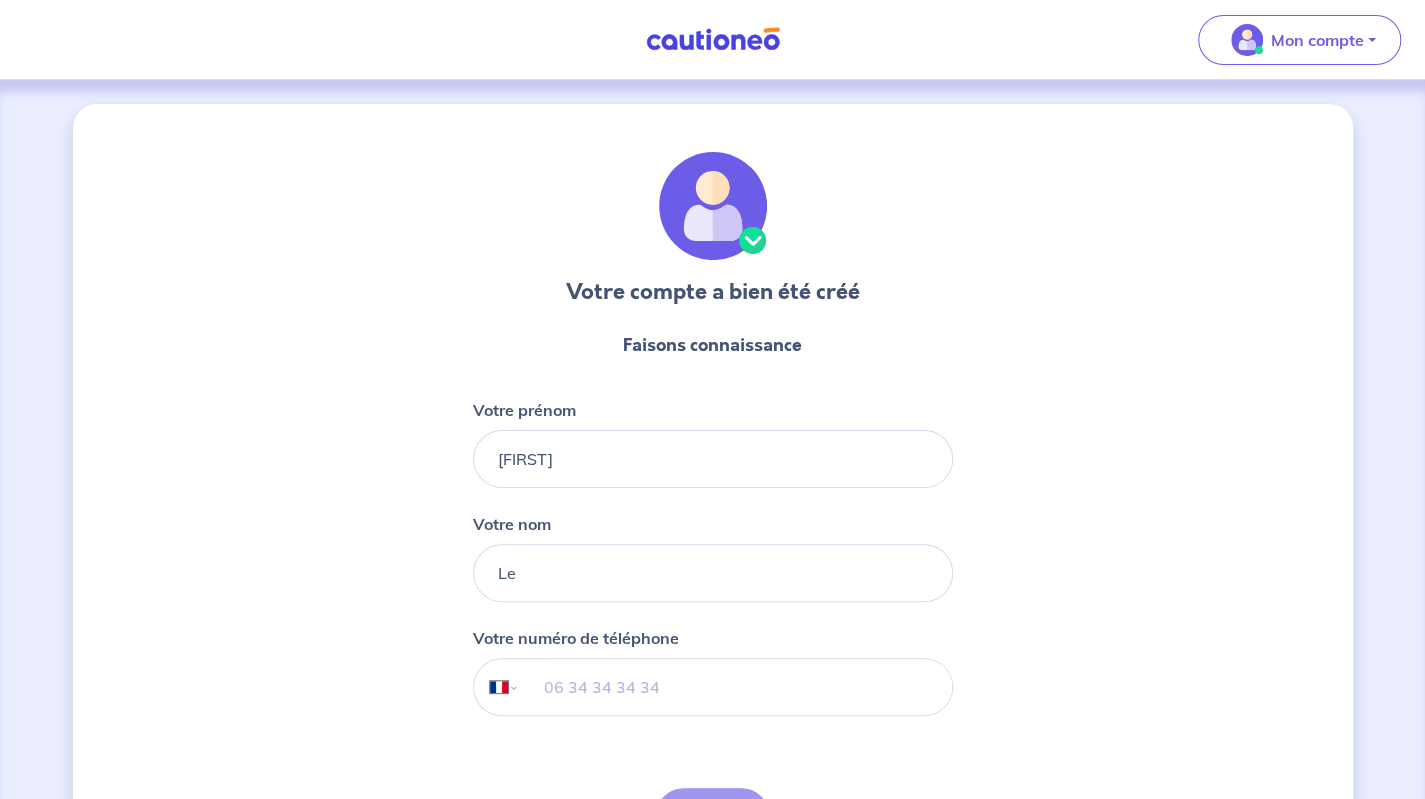 type on "06 35 39 50 15" 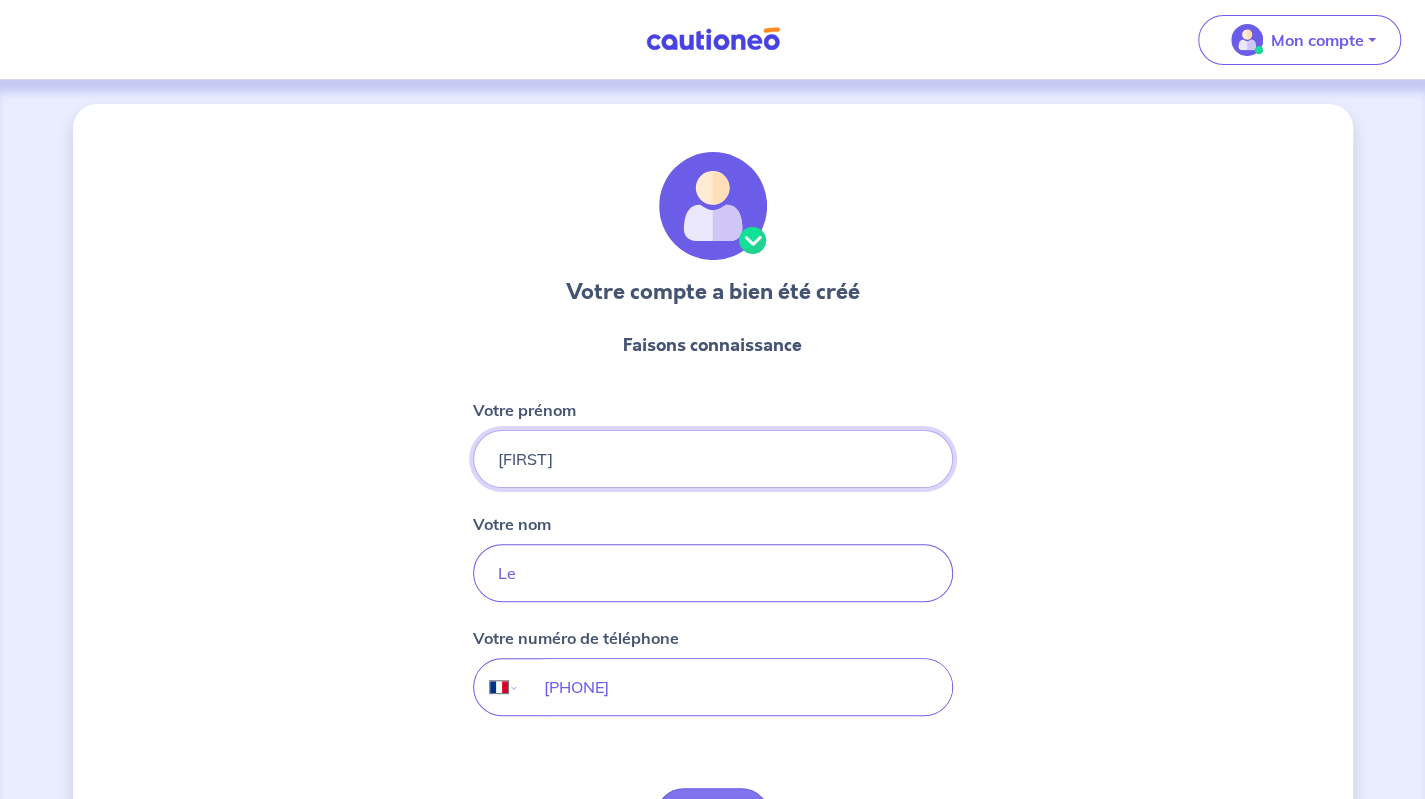 scroll, scrollTop: 140, scrollLeft: 0, axis: vertical 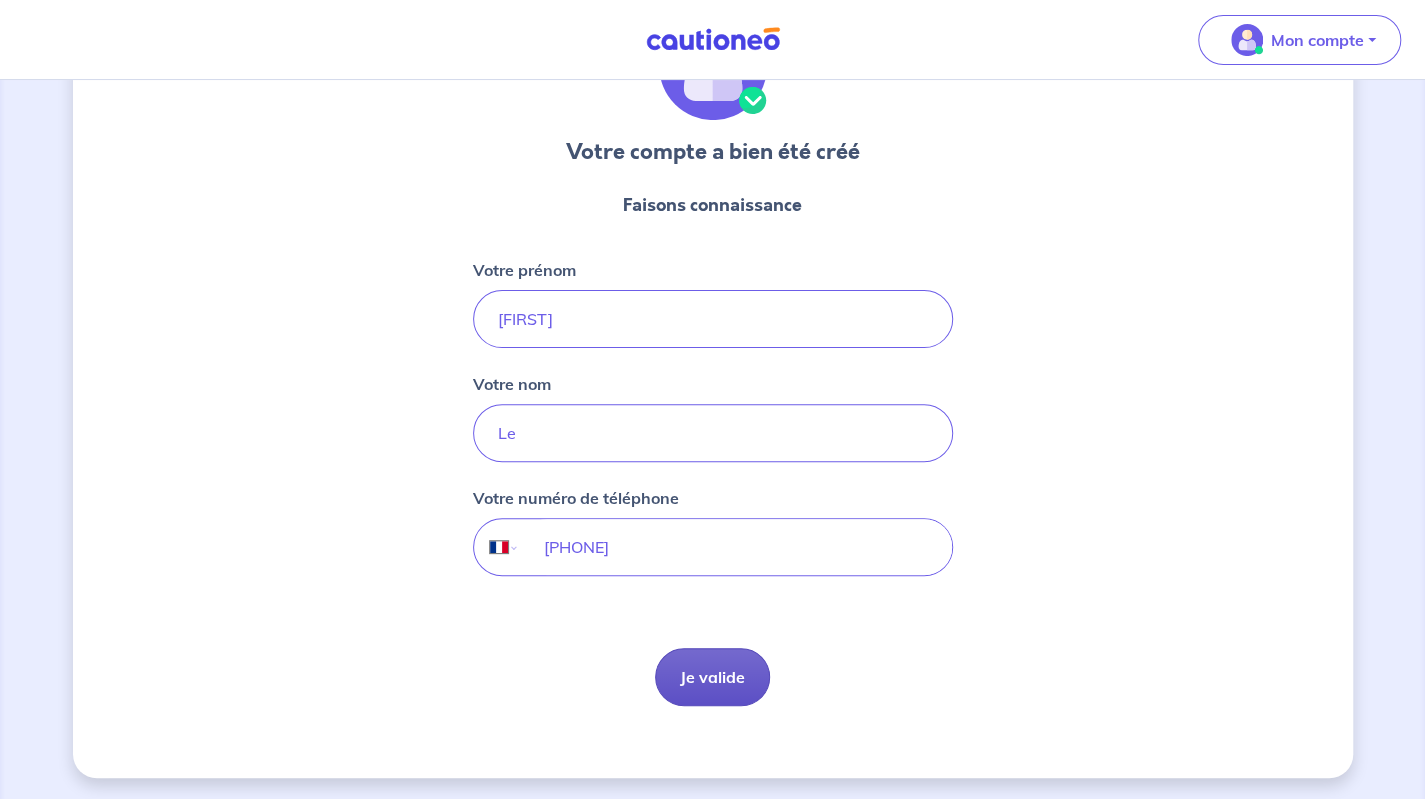 click on "Je valide" at bounding box center (712, 677) 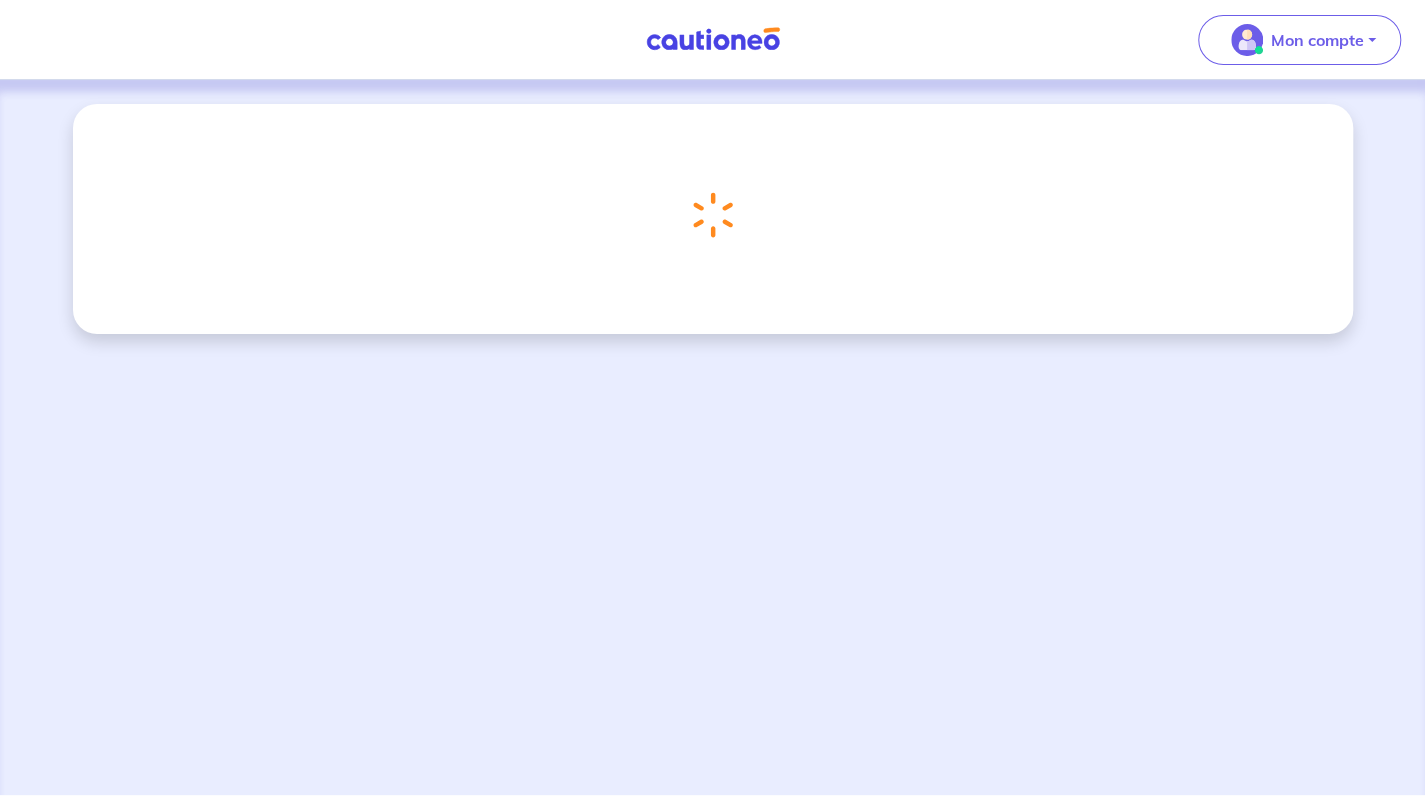 scroll, scrollTop: 0, scrollLeft: 0, axis: both 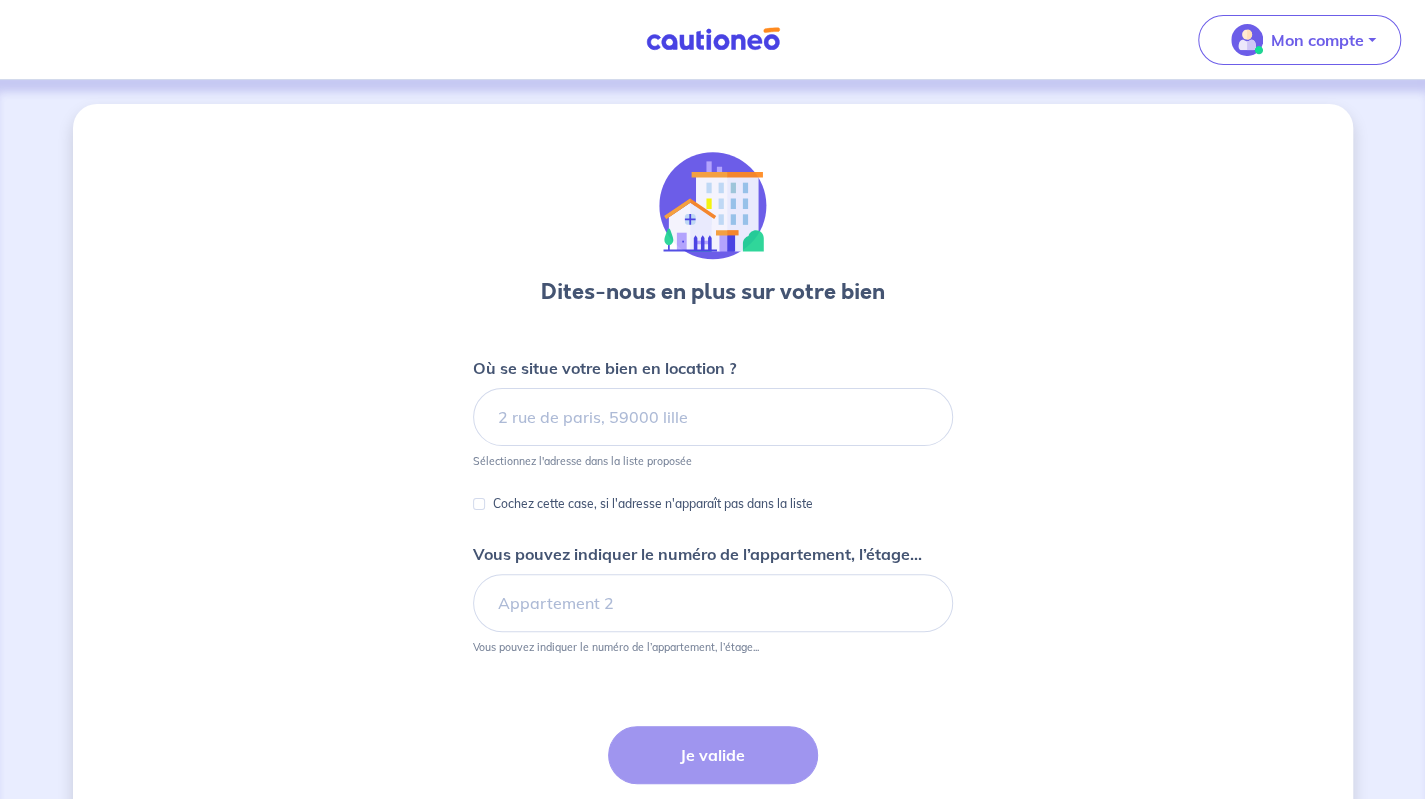 click at bounding box center [0, 954] 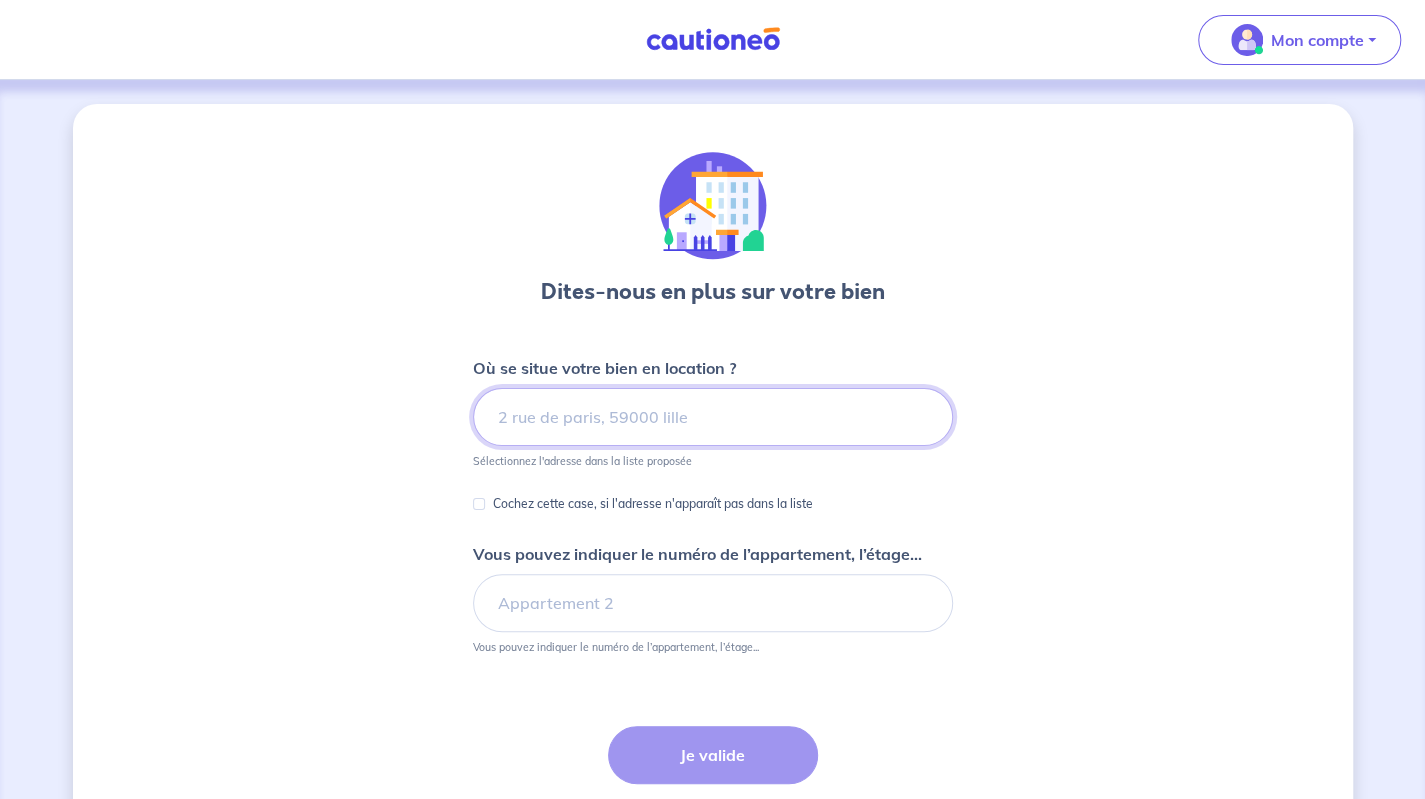 click at bounding box center (713, 417) 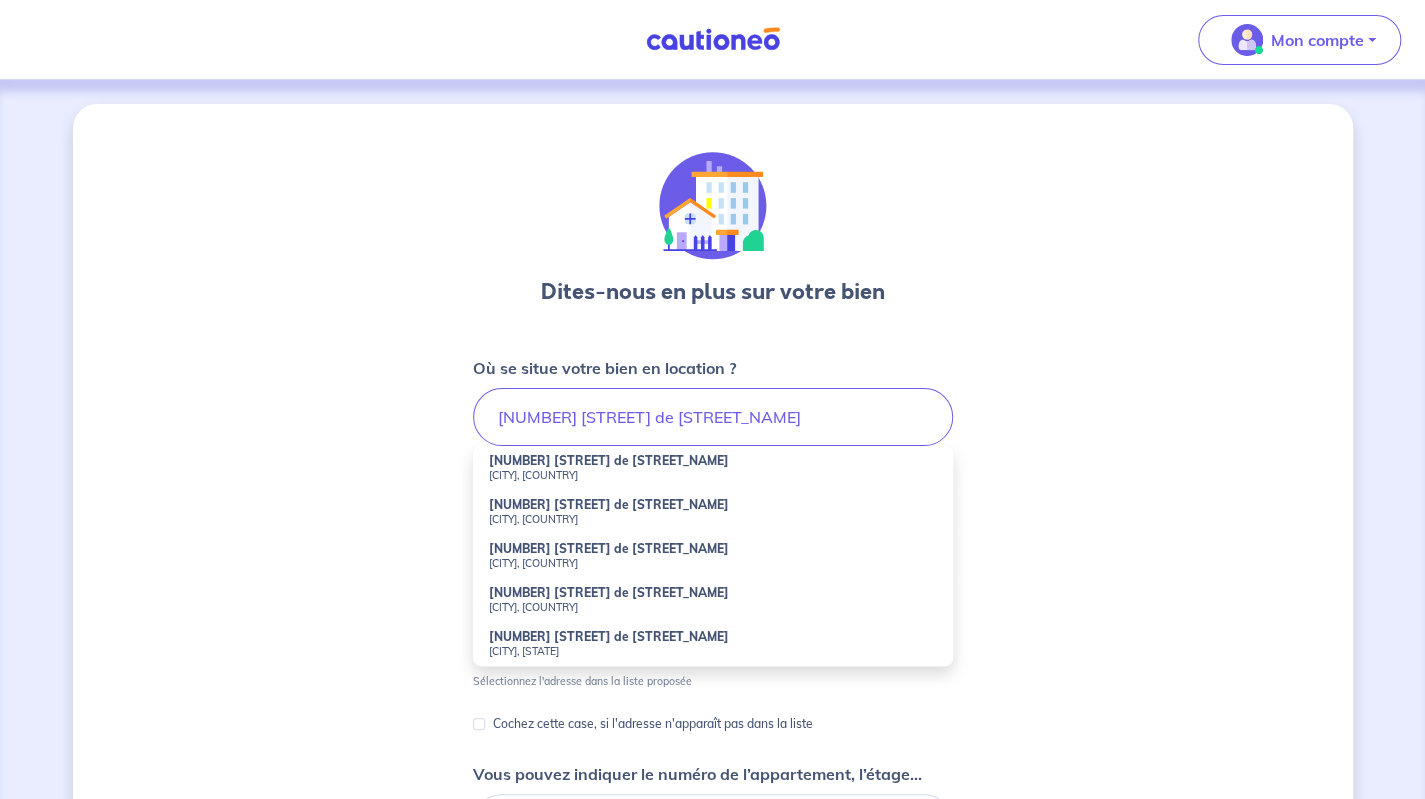 click on "124 Chemin de la Fruitière" at bounding box center [609, 460] 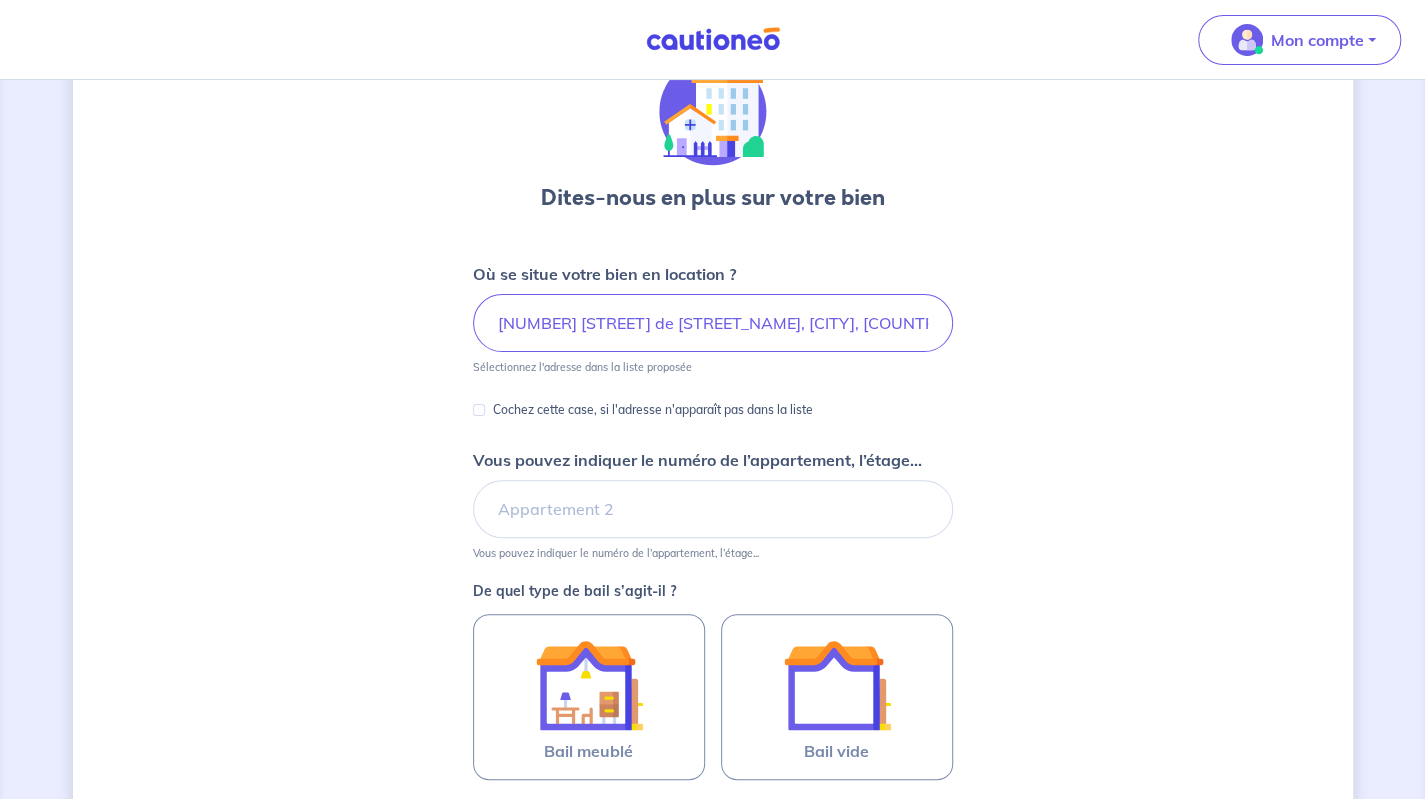 scroll, scrollTop: 96, scrollLeft: 0, axis: vertical 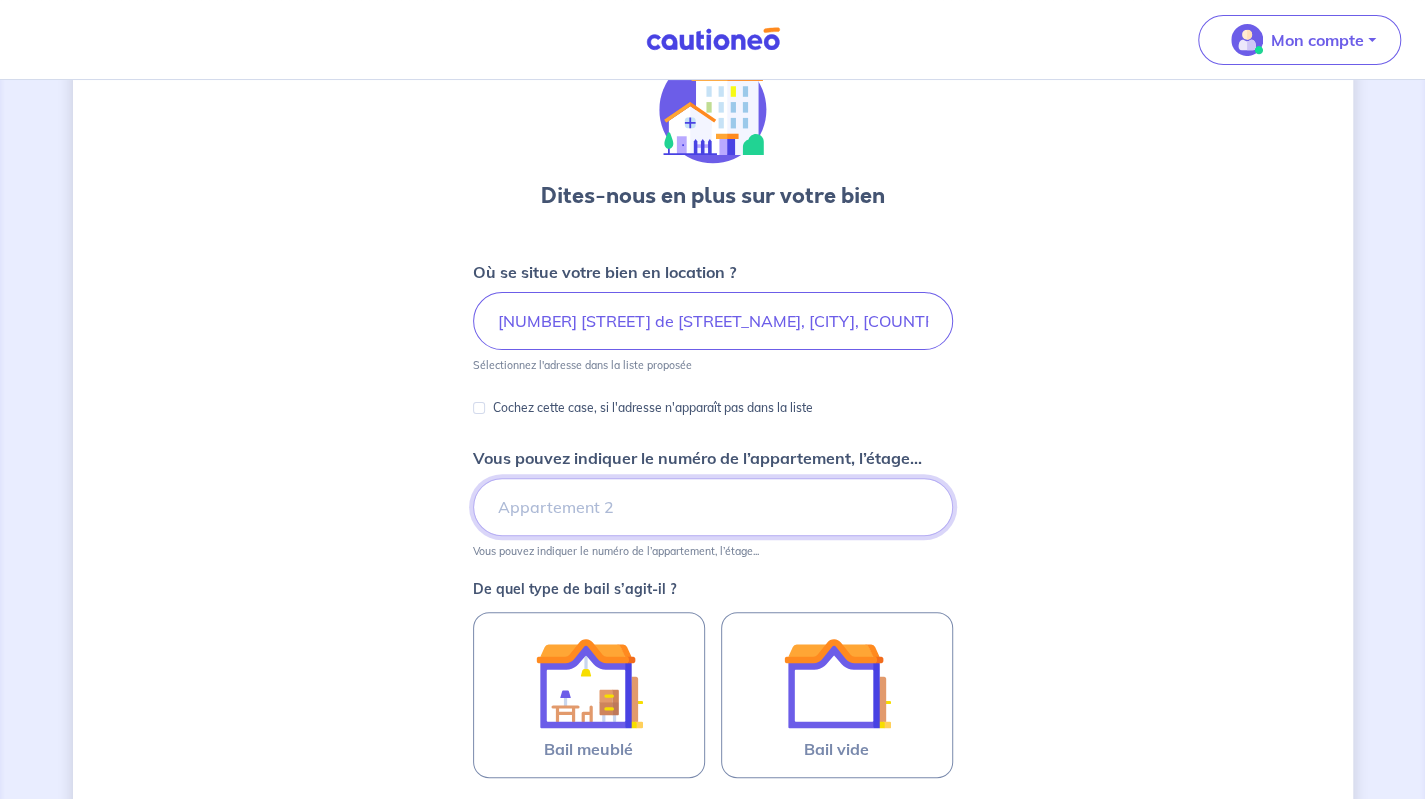 click on "Vous pouvez indiquer le numéro de l’appartement, l’étage..." at bounding box center [713, 507] 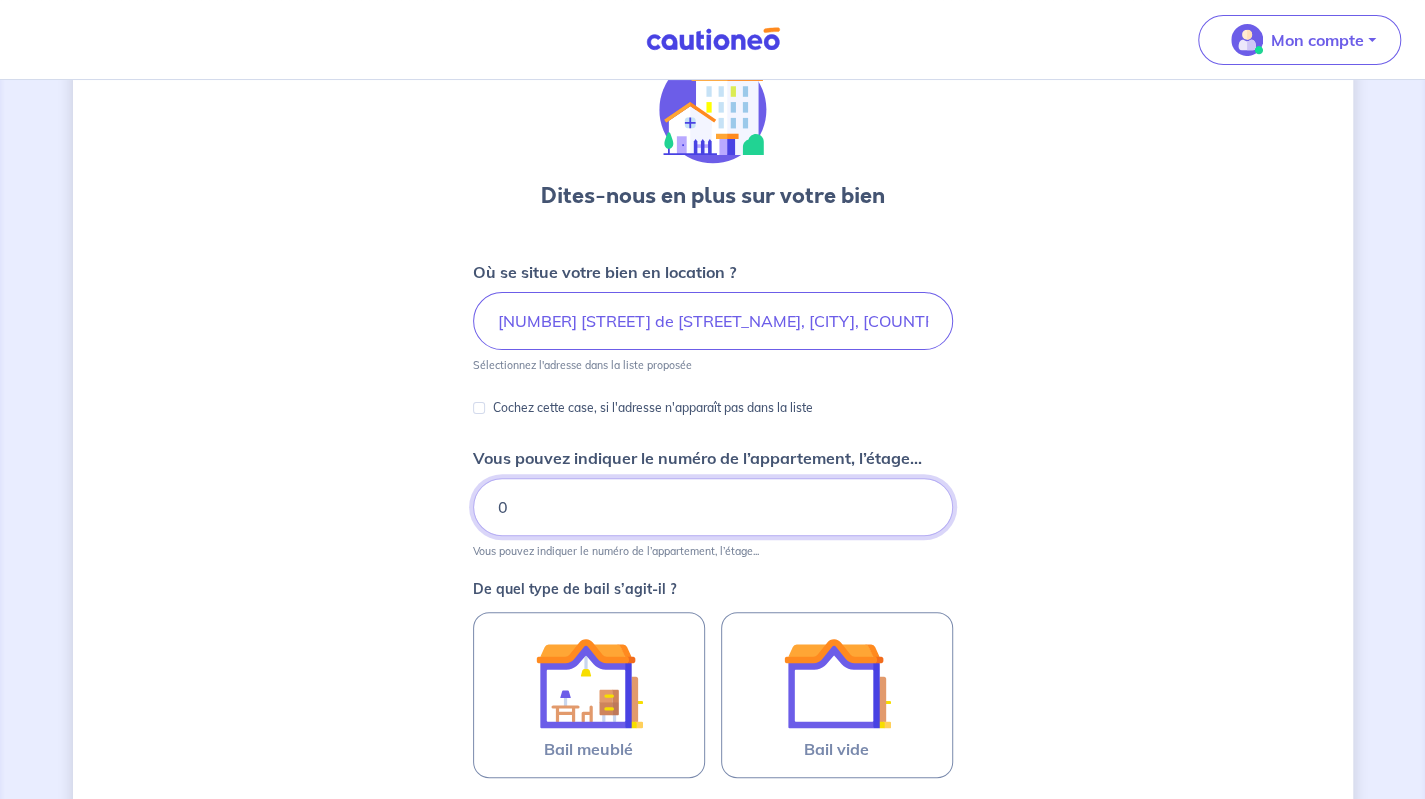 type on "0" 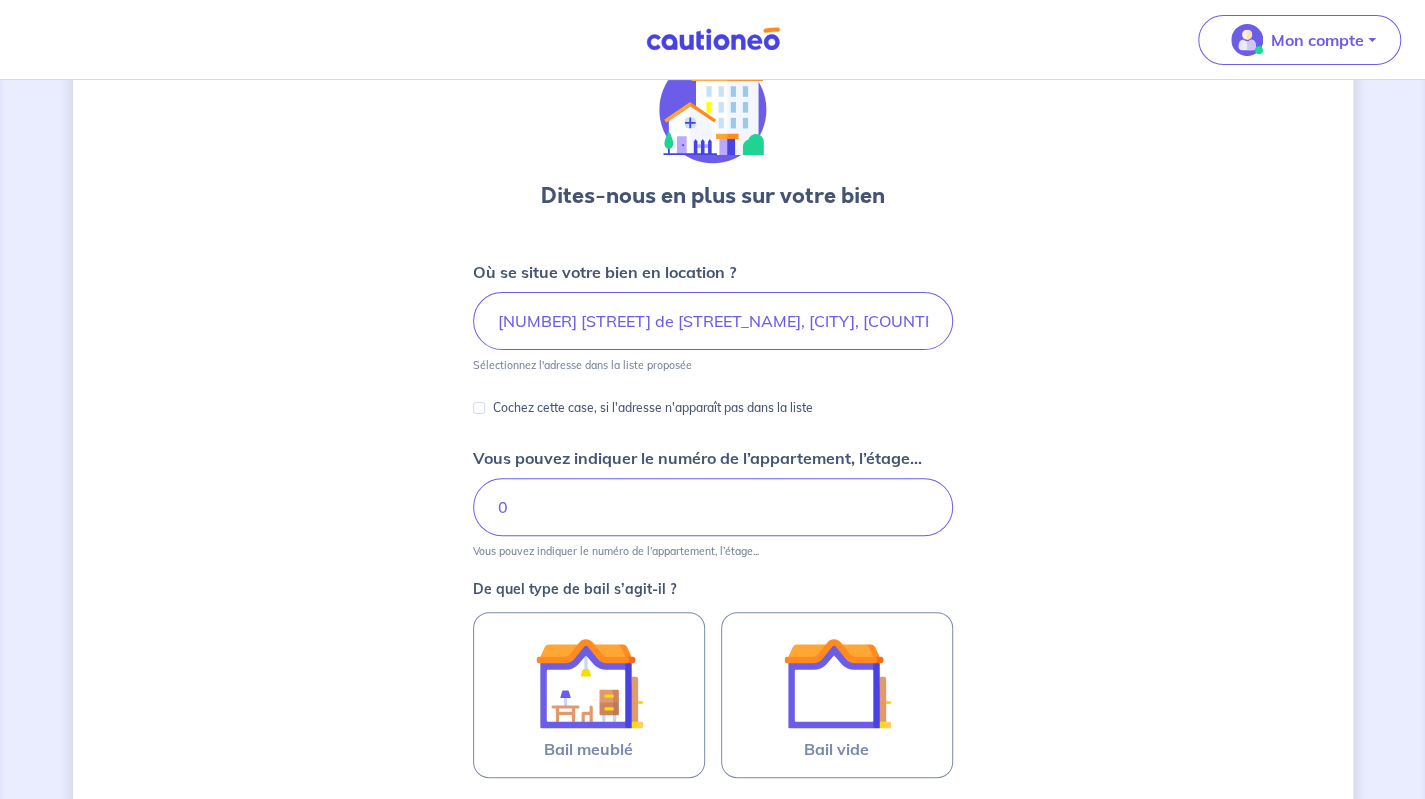click on "Dites-nous en plus sur votre bien Où se situe votre bien en location ? 124 Chemin de la Fruitière, Chevrier, France Sélectionnez l'adresse dans la liste proposée Cochez cette case, si l'adresse n'apparaît pas dans la liste Vous pouvez indiquer le numéro de l’appartement, l’étage... 0 Vous pouvez indiquer le numéro de l’appartement, l’étage... De quel type de bail s’agit-il ? Bail meublé Bail vide Étape Précédente Précédent Je valide Je valide" at bounding box center (713, 532) 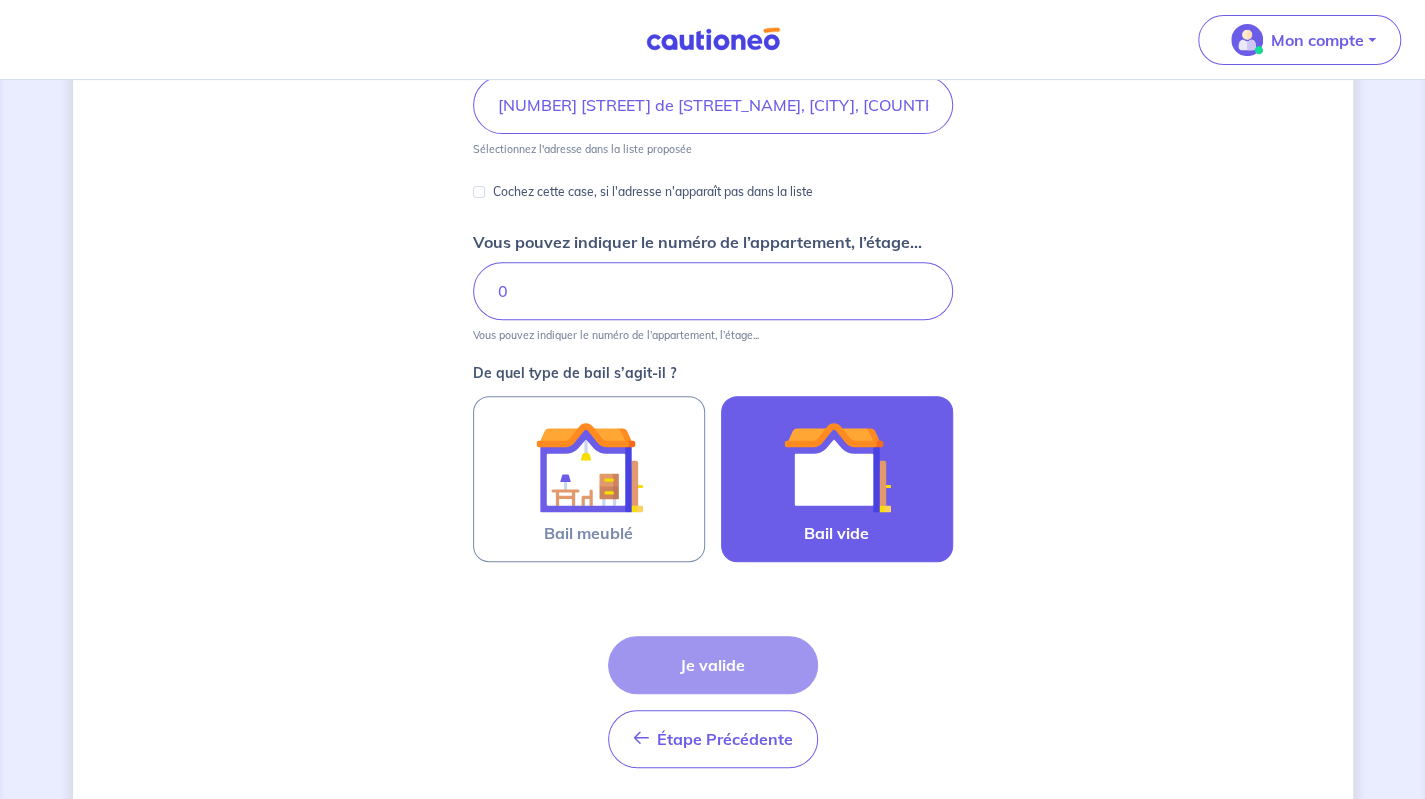 scroll, scrollTop: 315, scrollLeft: 0, axis: vertical 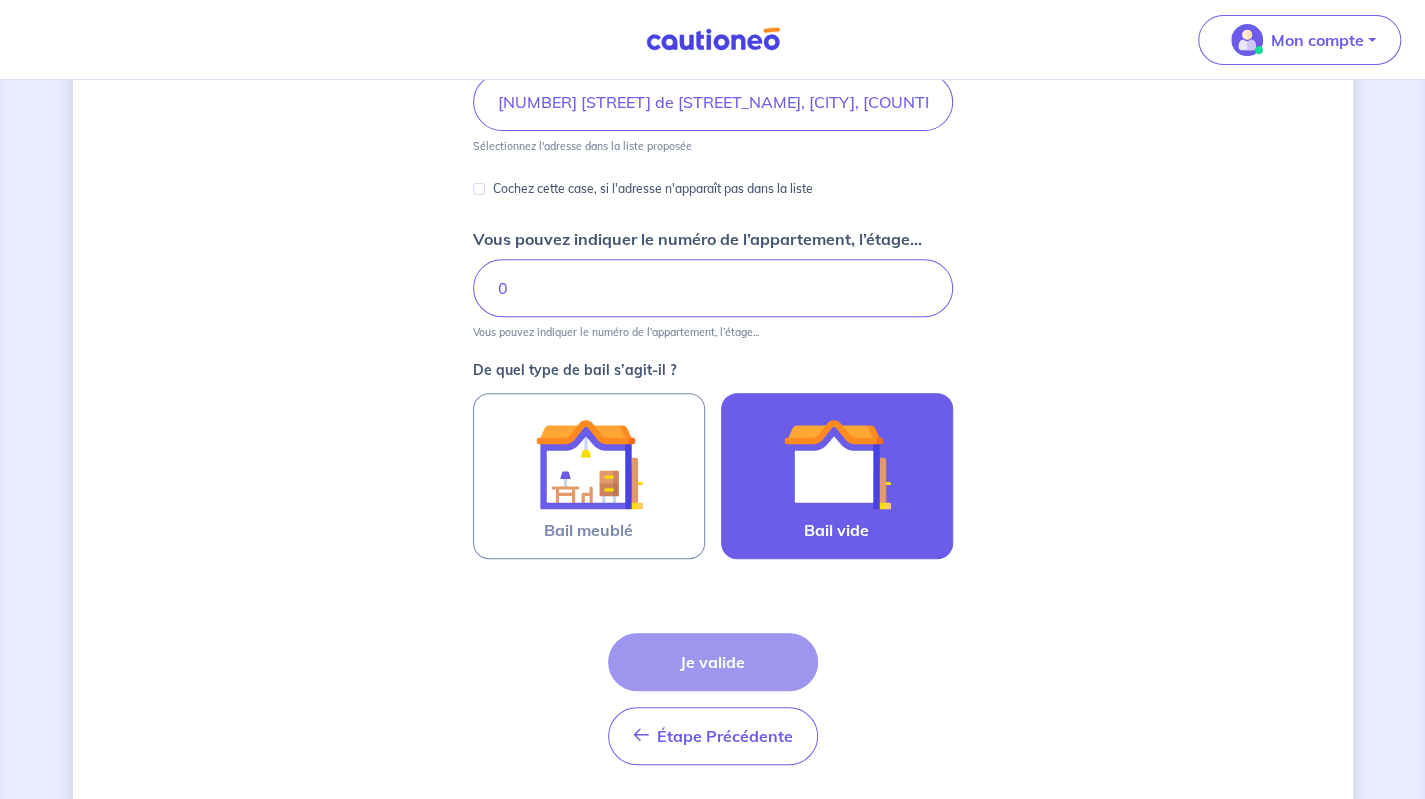 click at bounding box center (837, 464) 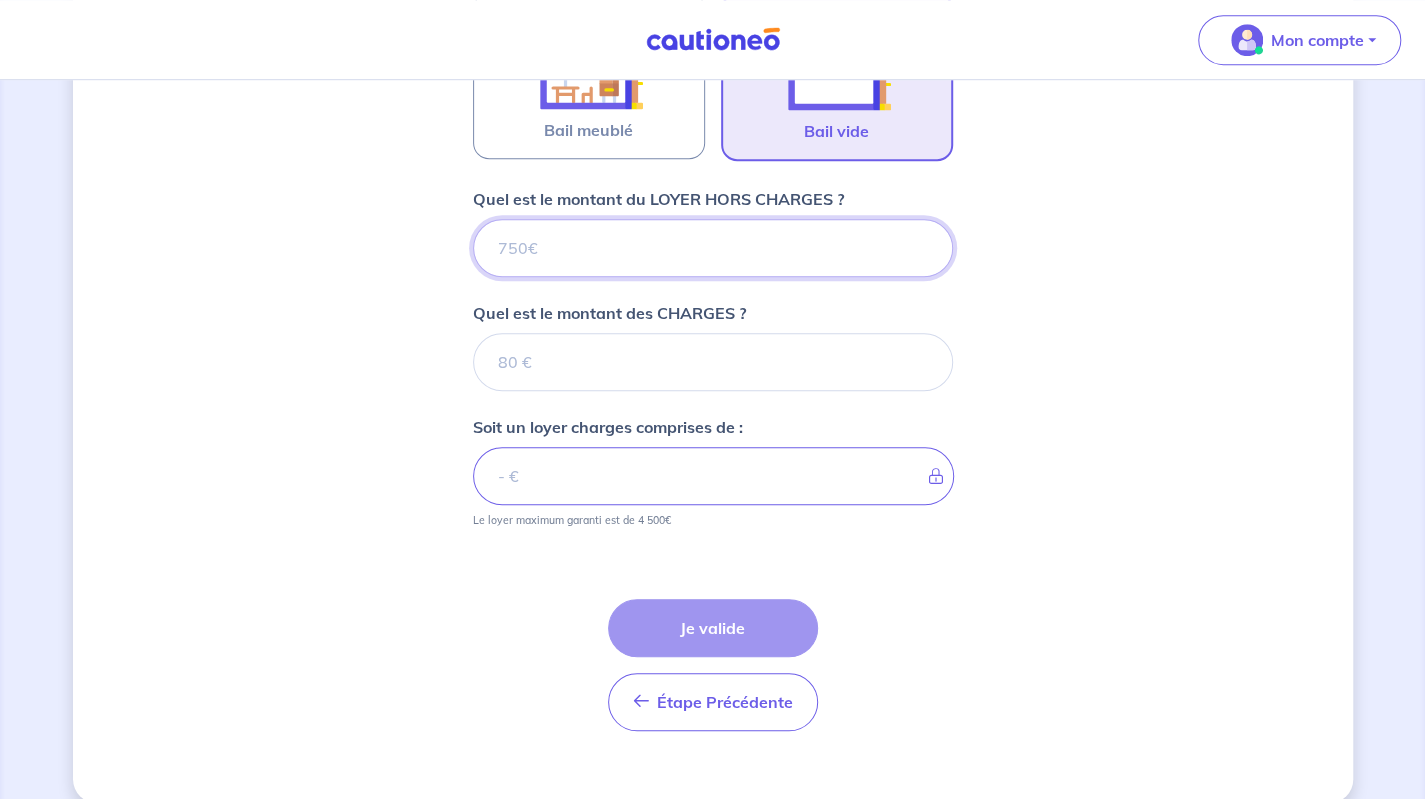 scroll, scrollTop: 738, scrollLeft: 0, axis: vertical 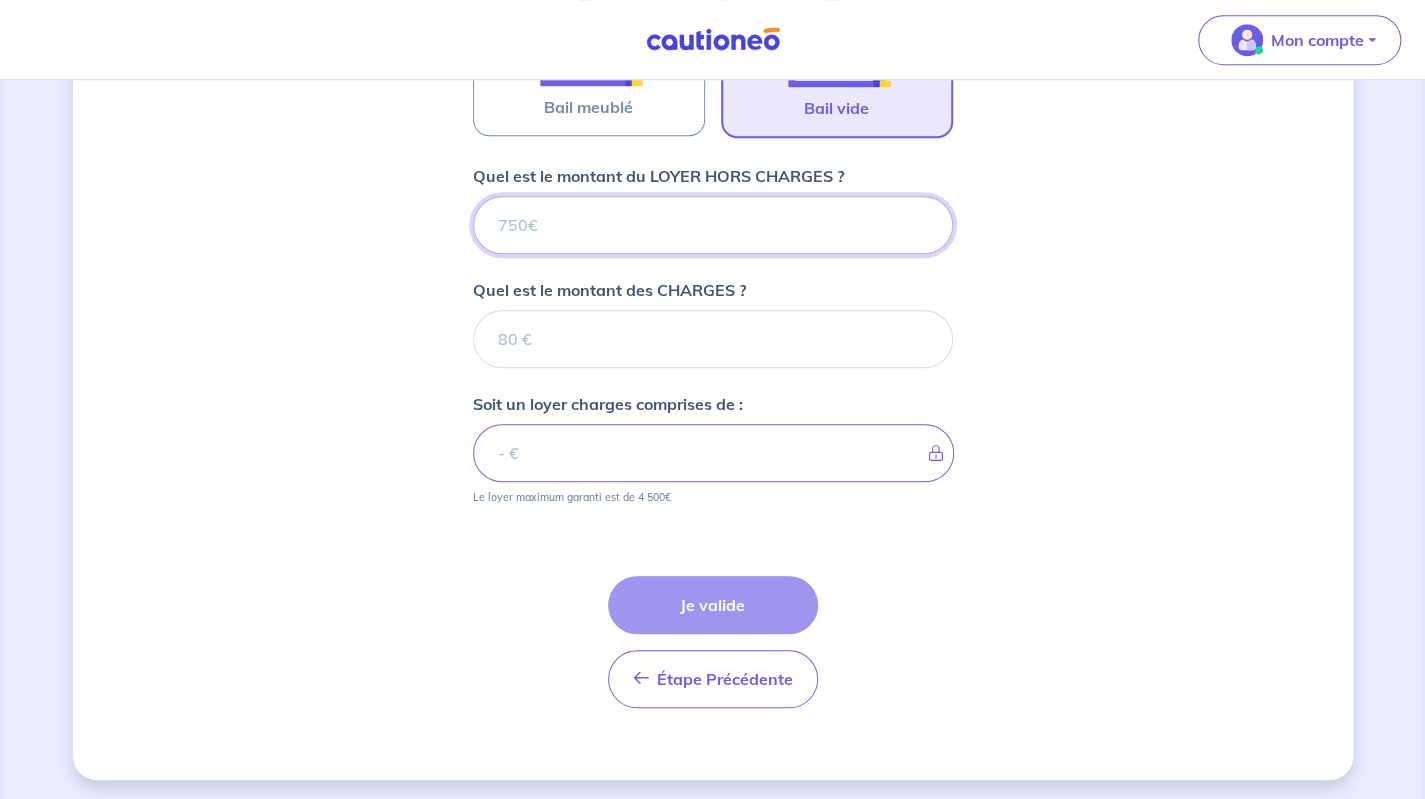 click on "Quel est le montant du LOYER HORS CHARGES ?" at bounding box center [713, 225] 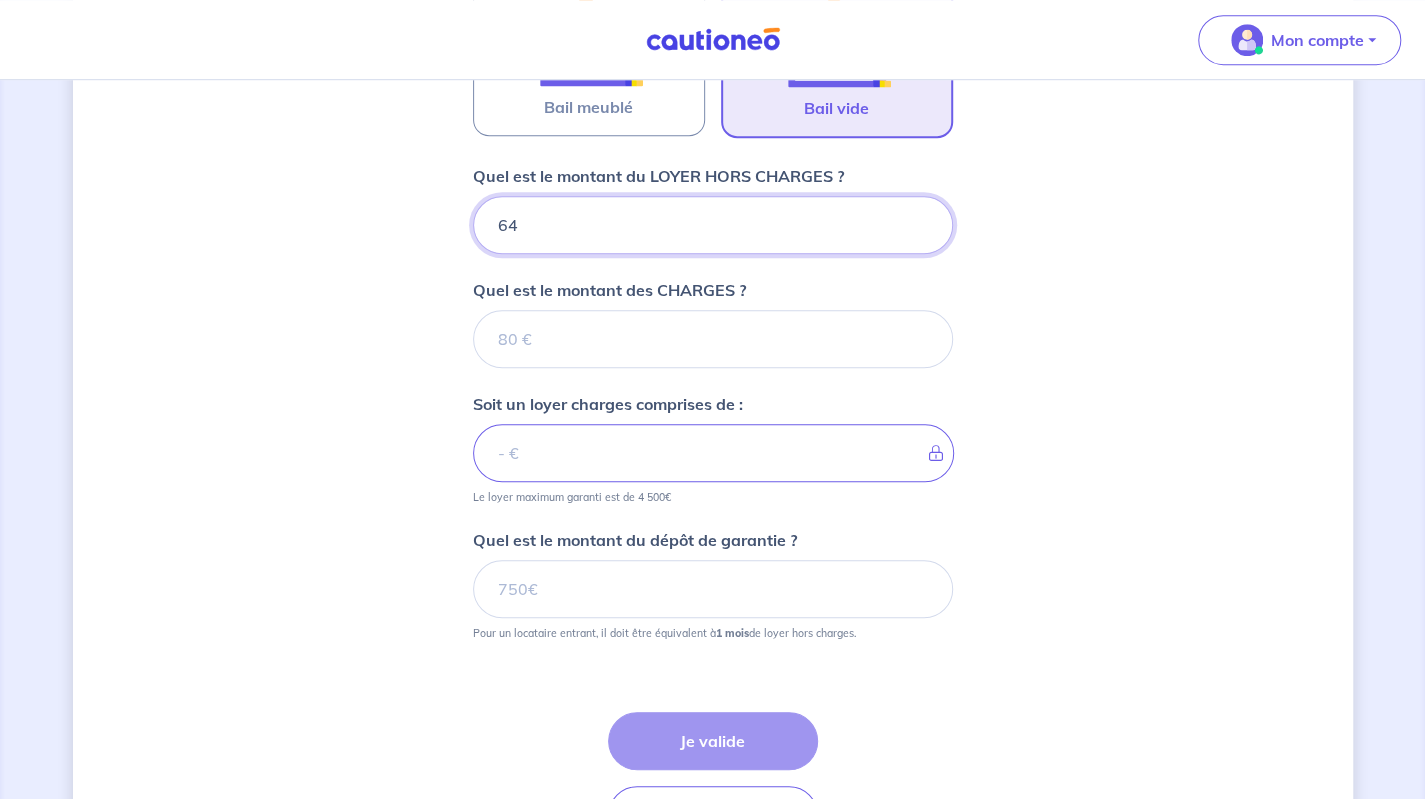 type on "640" 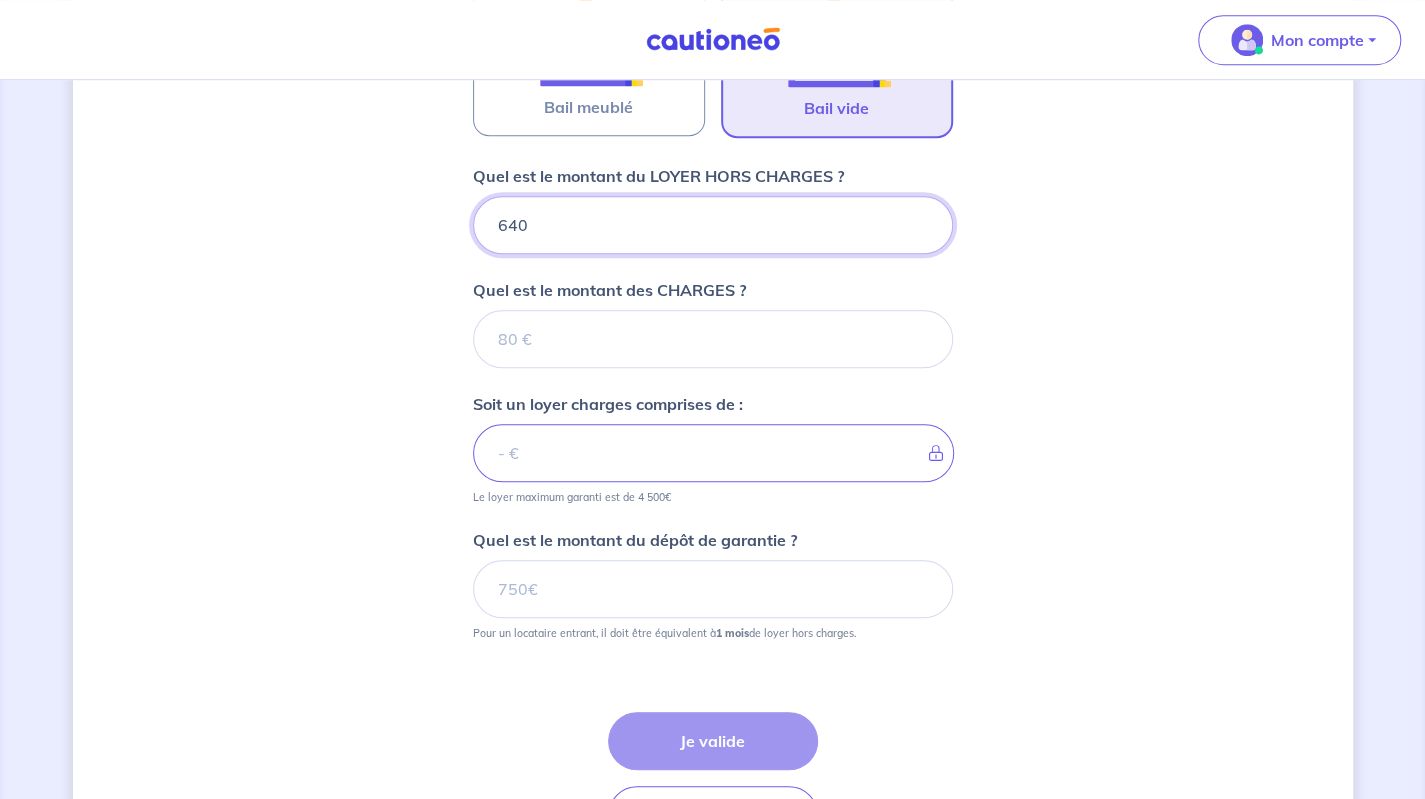 type 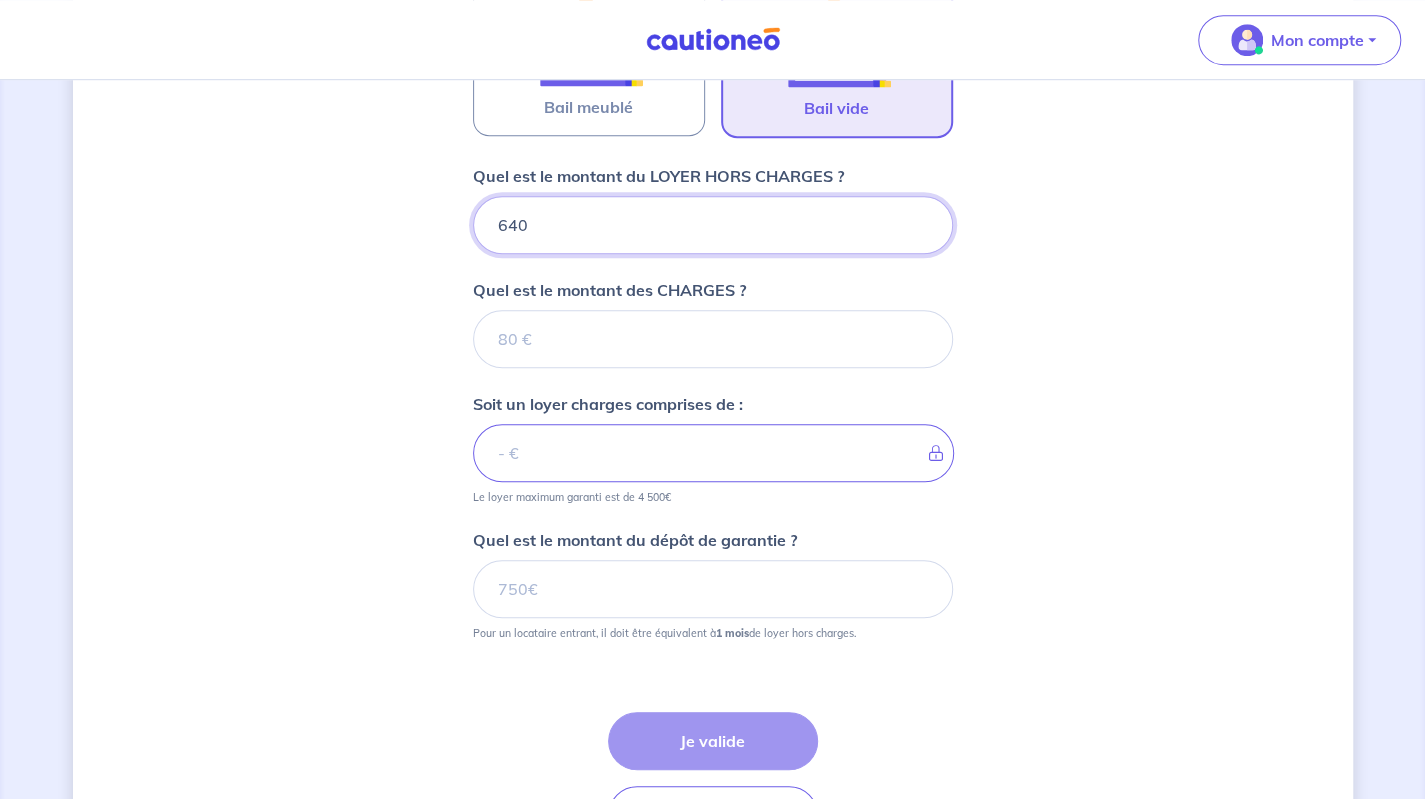 type on "640" 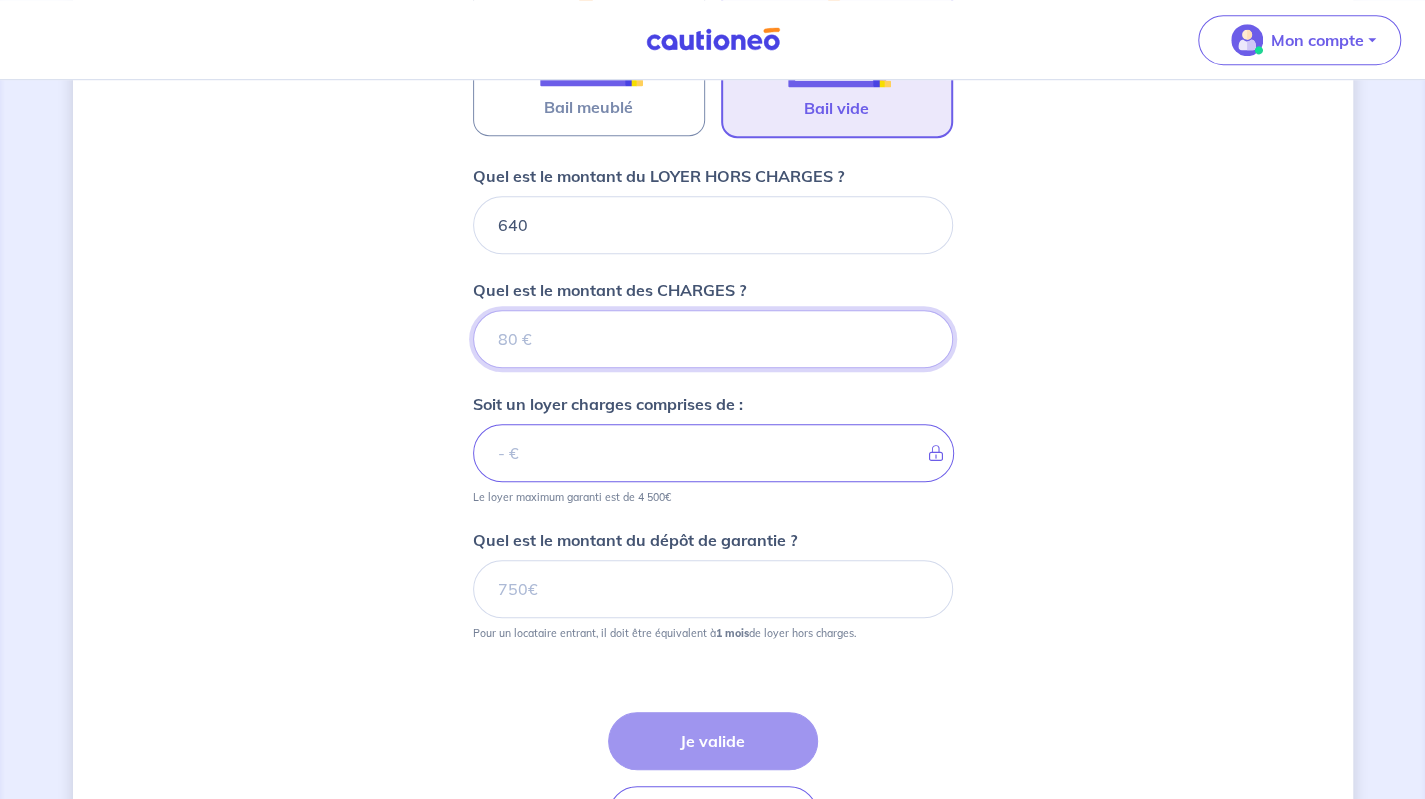 click on "Quel est le montant des CHARGES ?" at bounding box center [713, 339] 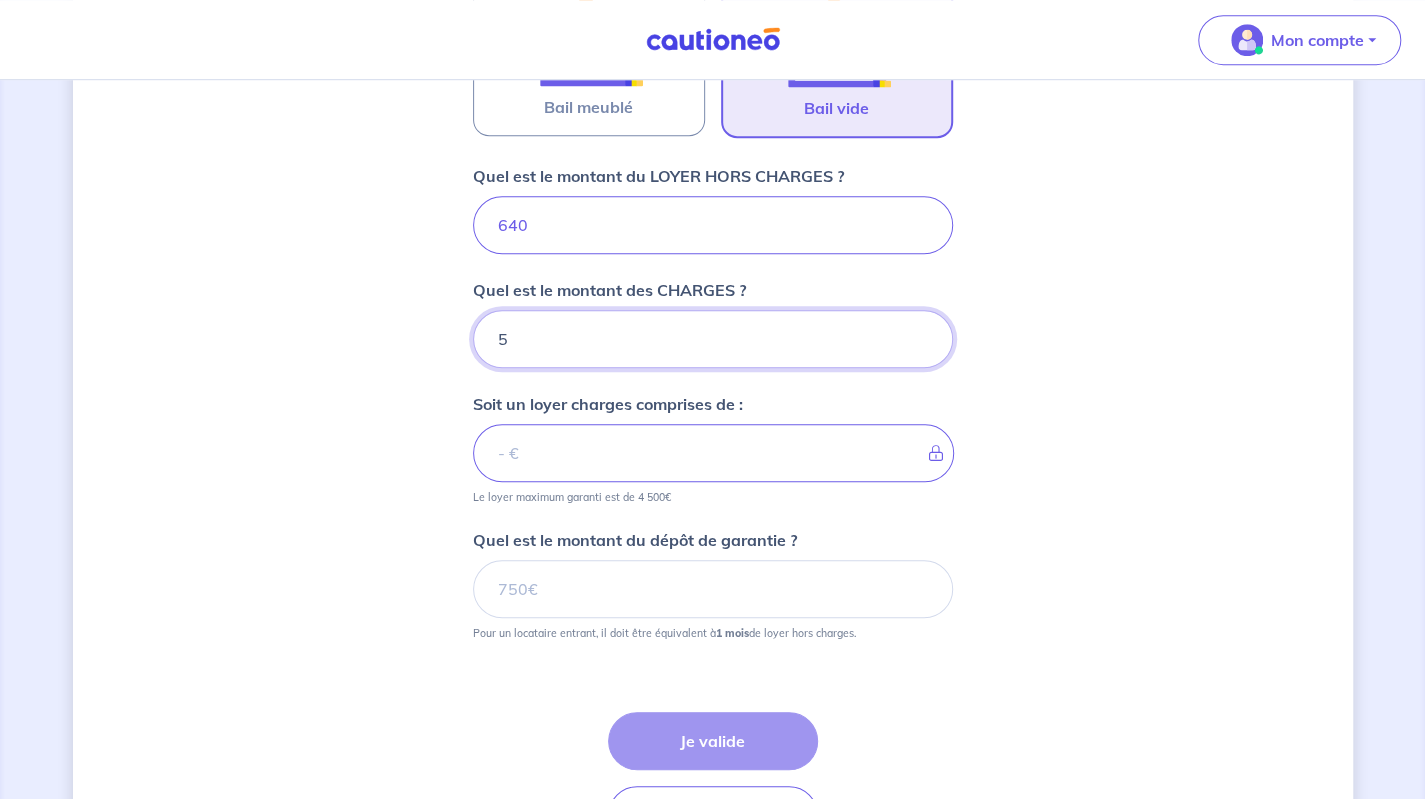 type on "50" 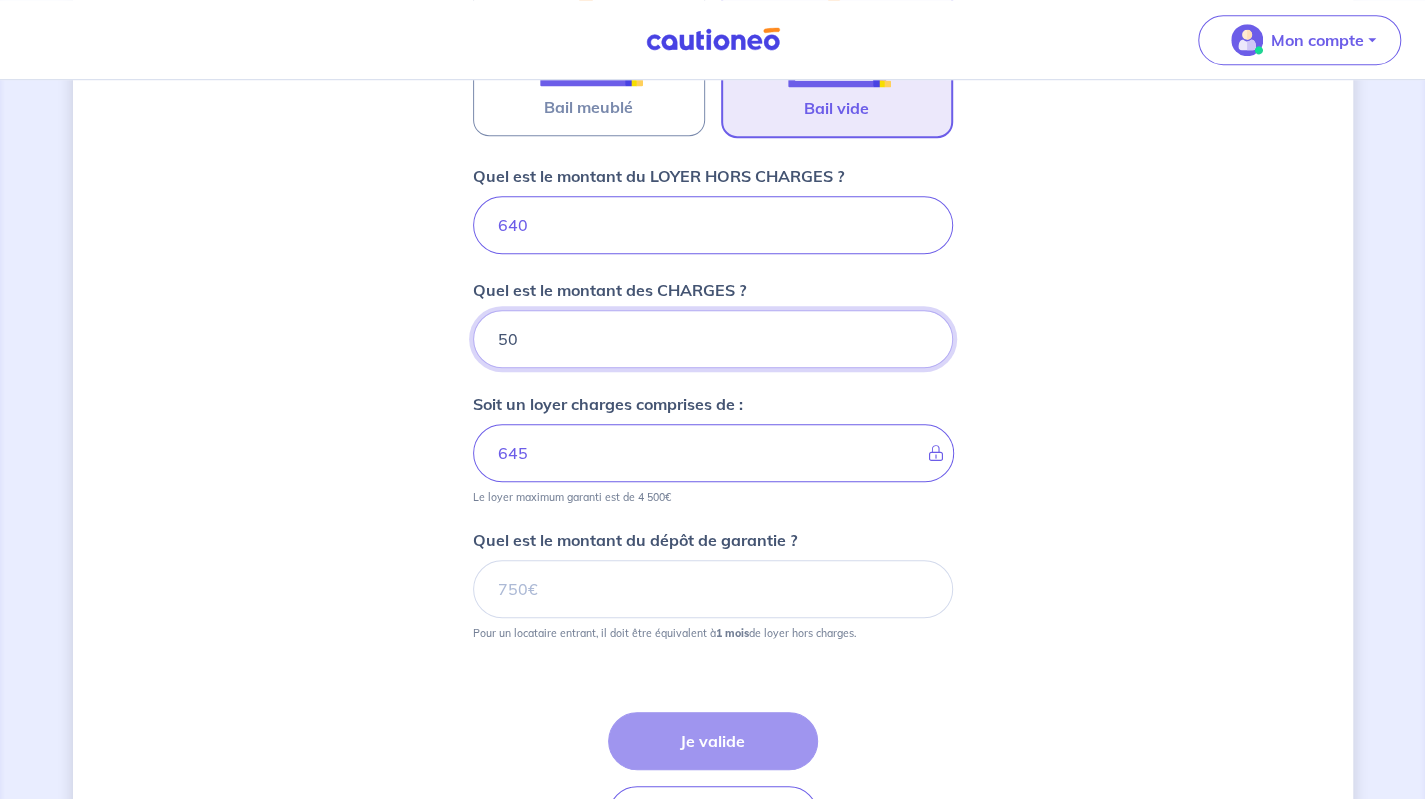 type on "690" 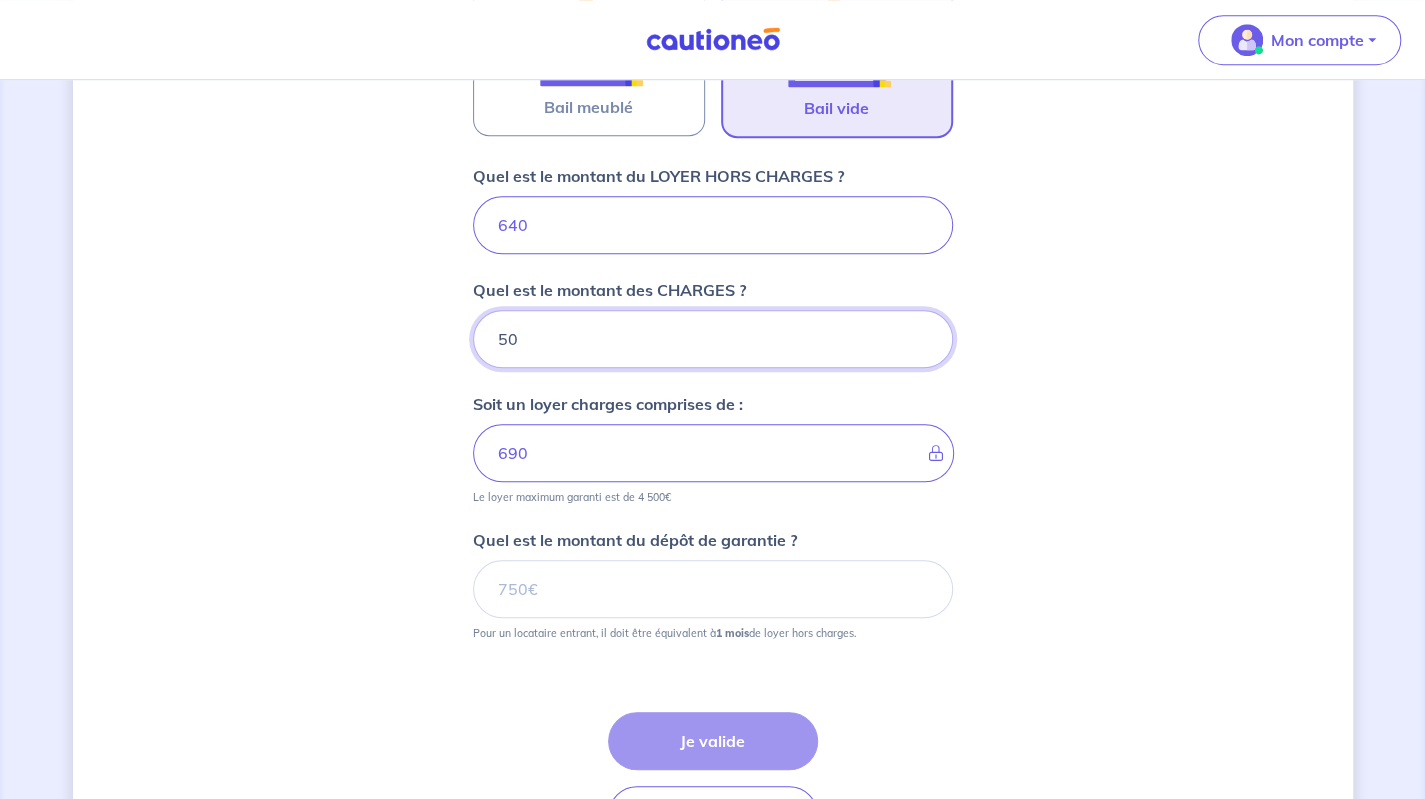 type on "50" 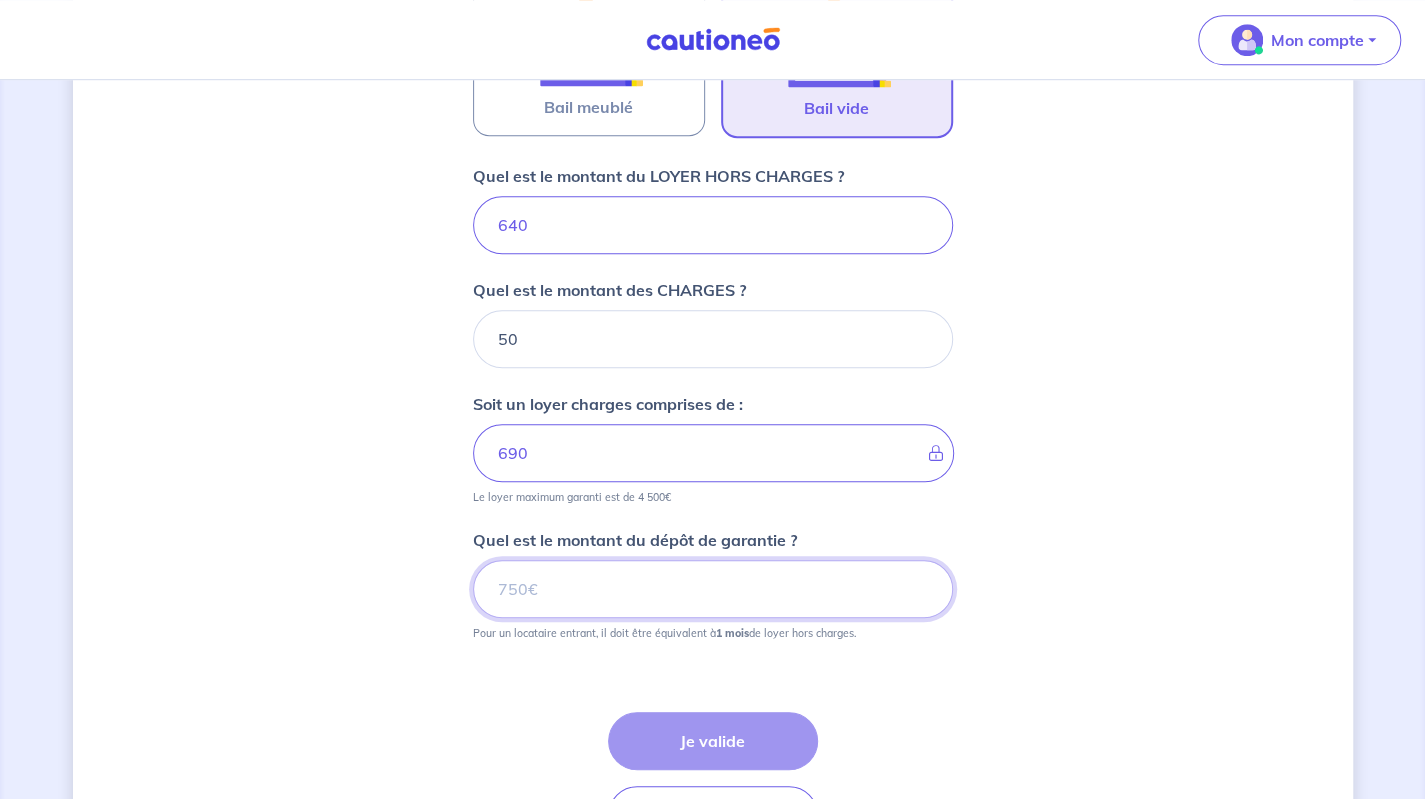 click on "Quel est le montant du dépôt de garantie ?" at bounding box center [713, 589] 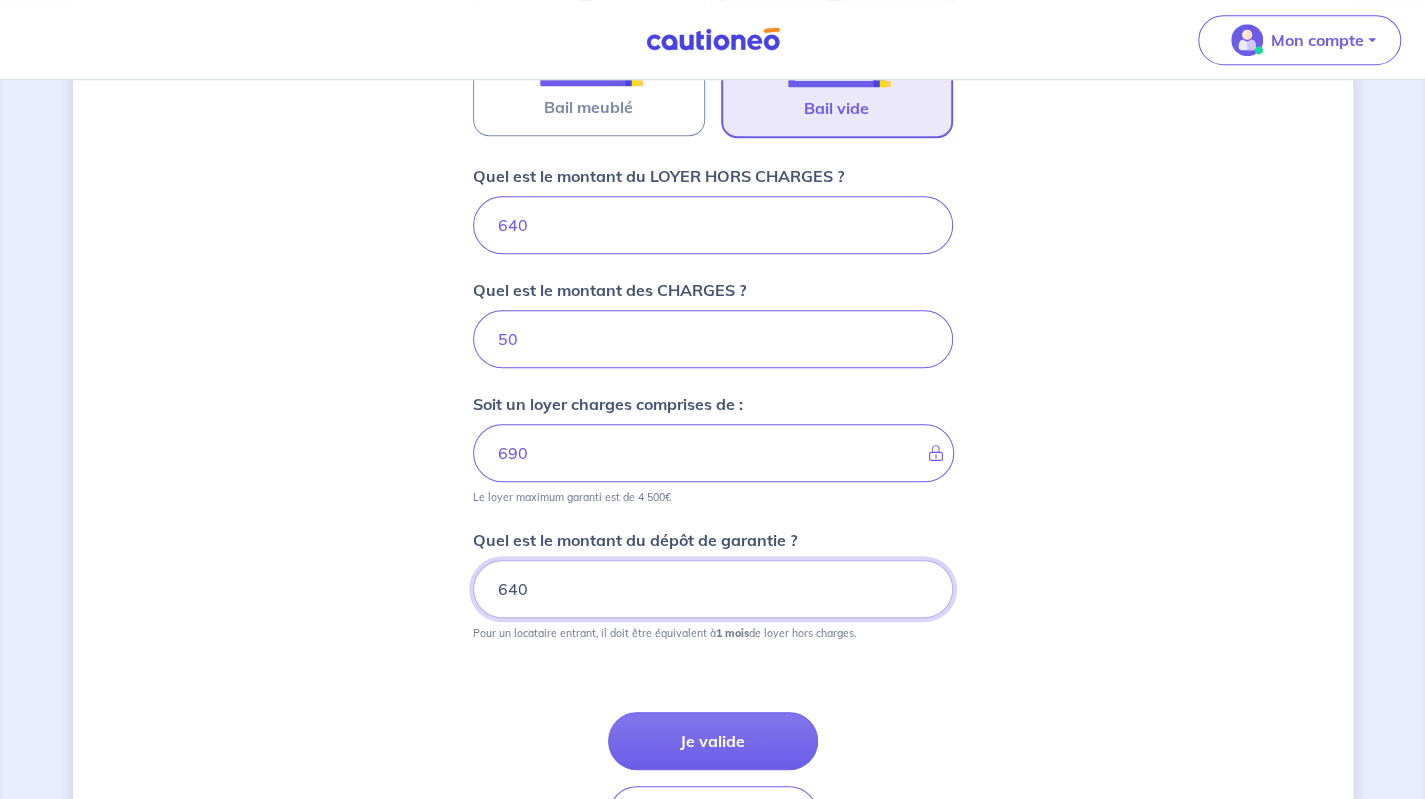 type on "640" 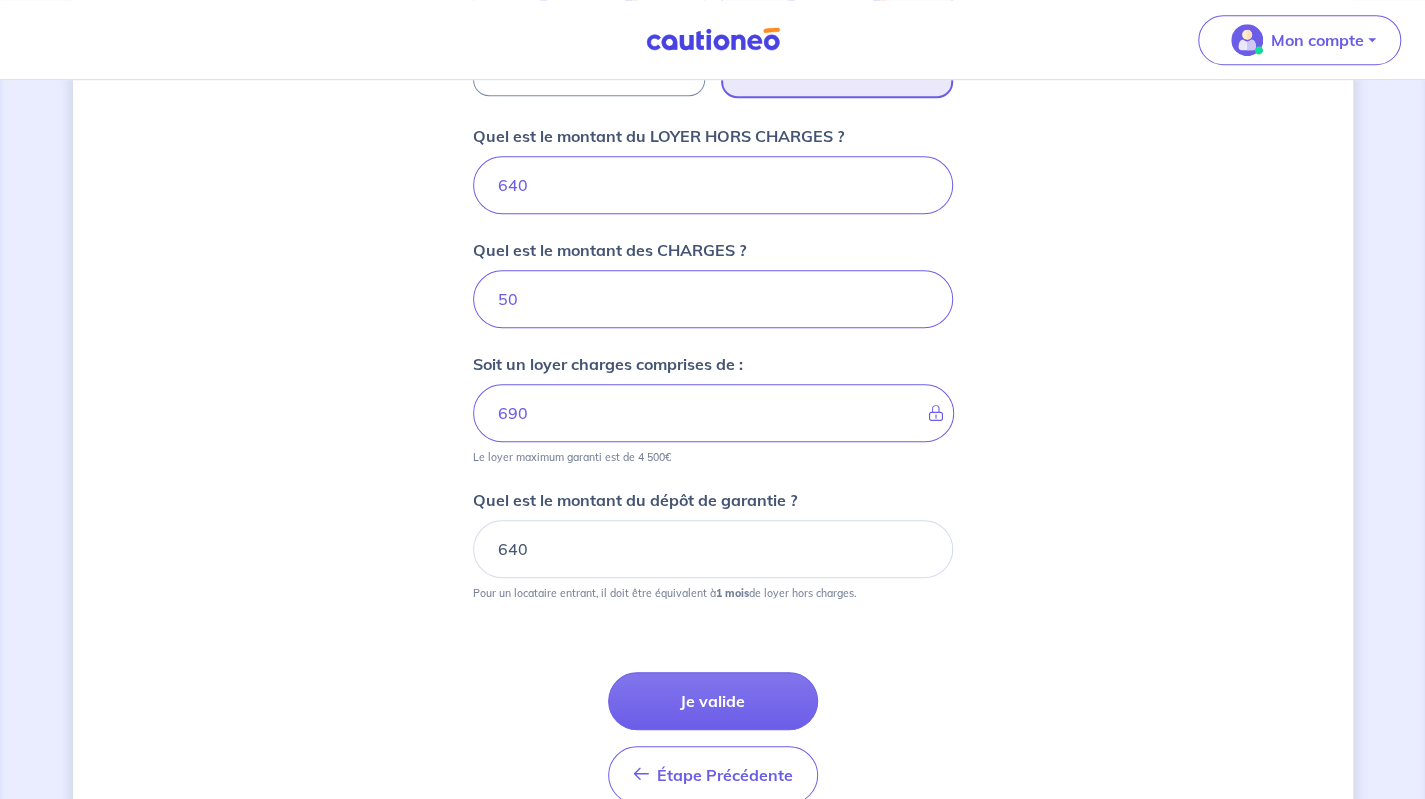 scroll, scrollTop: 786, scrollLeft: 0, axis: vertical 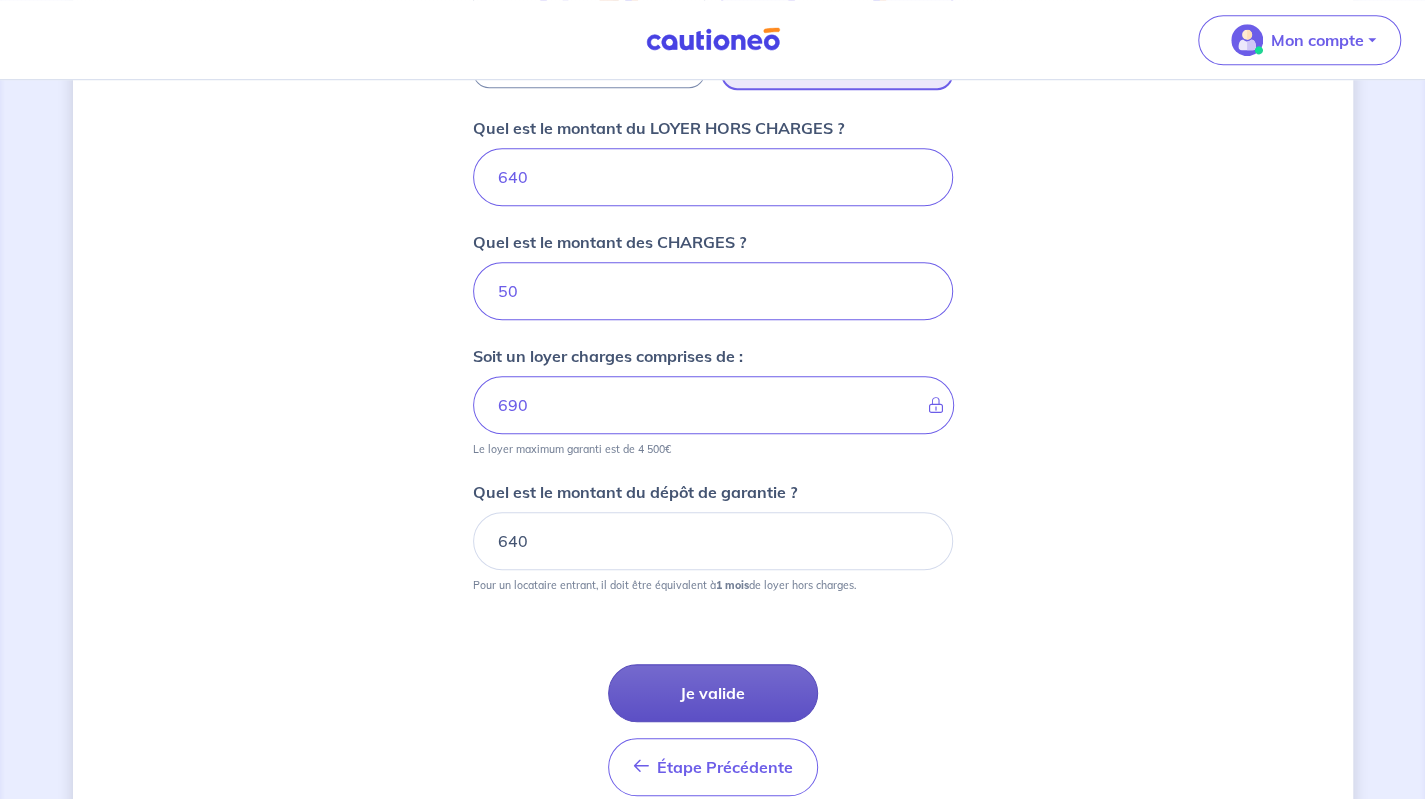 click on "Je valide" at bounding box center (713, 693) 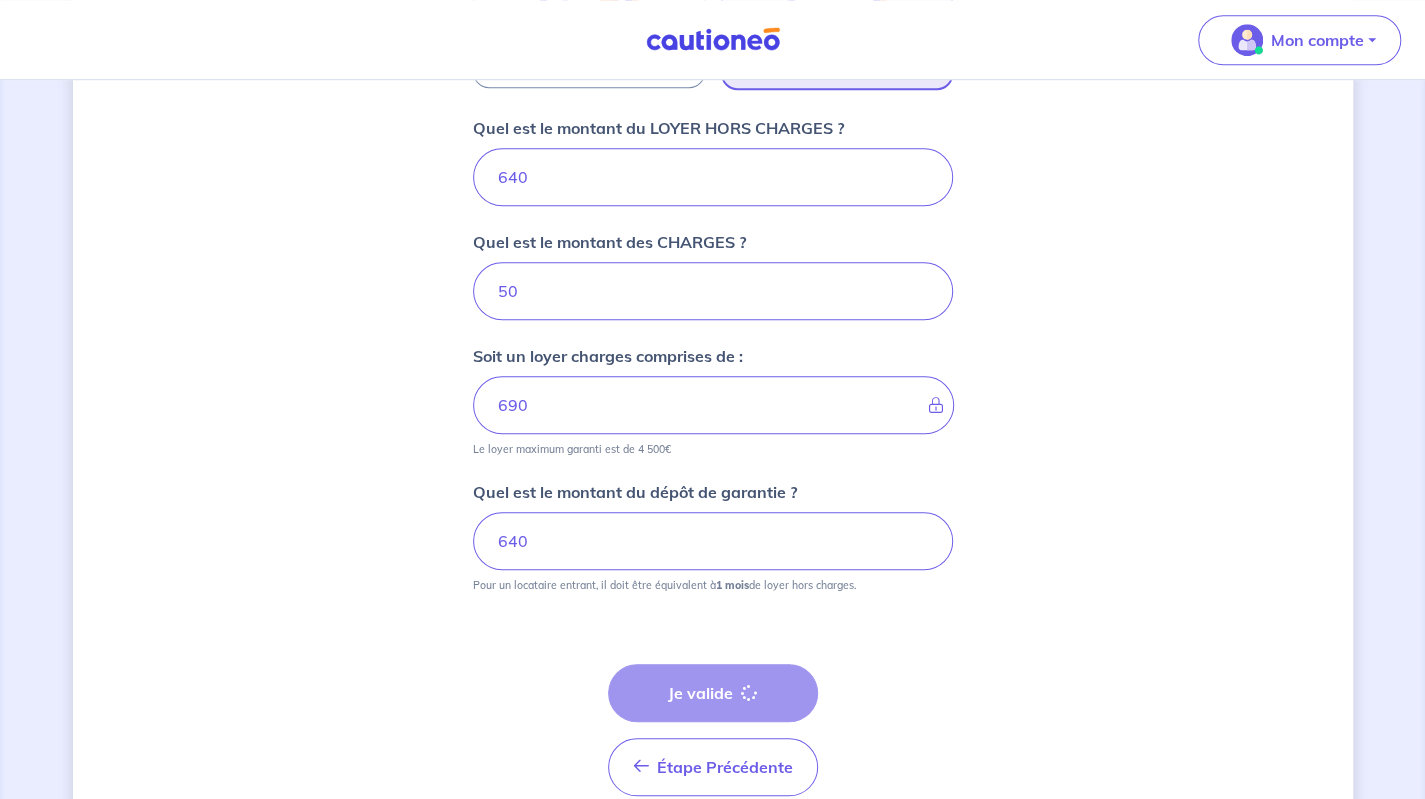 scroll, scrollTop: 0, scrollLeft: 0, axis: both 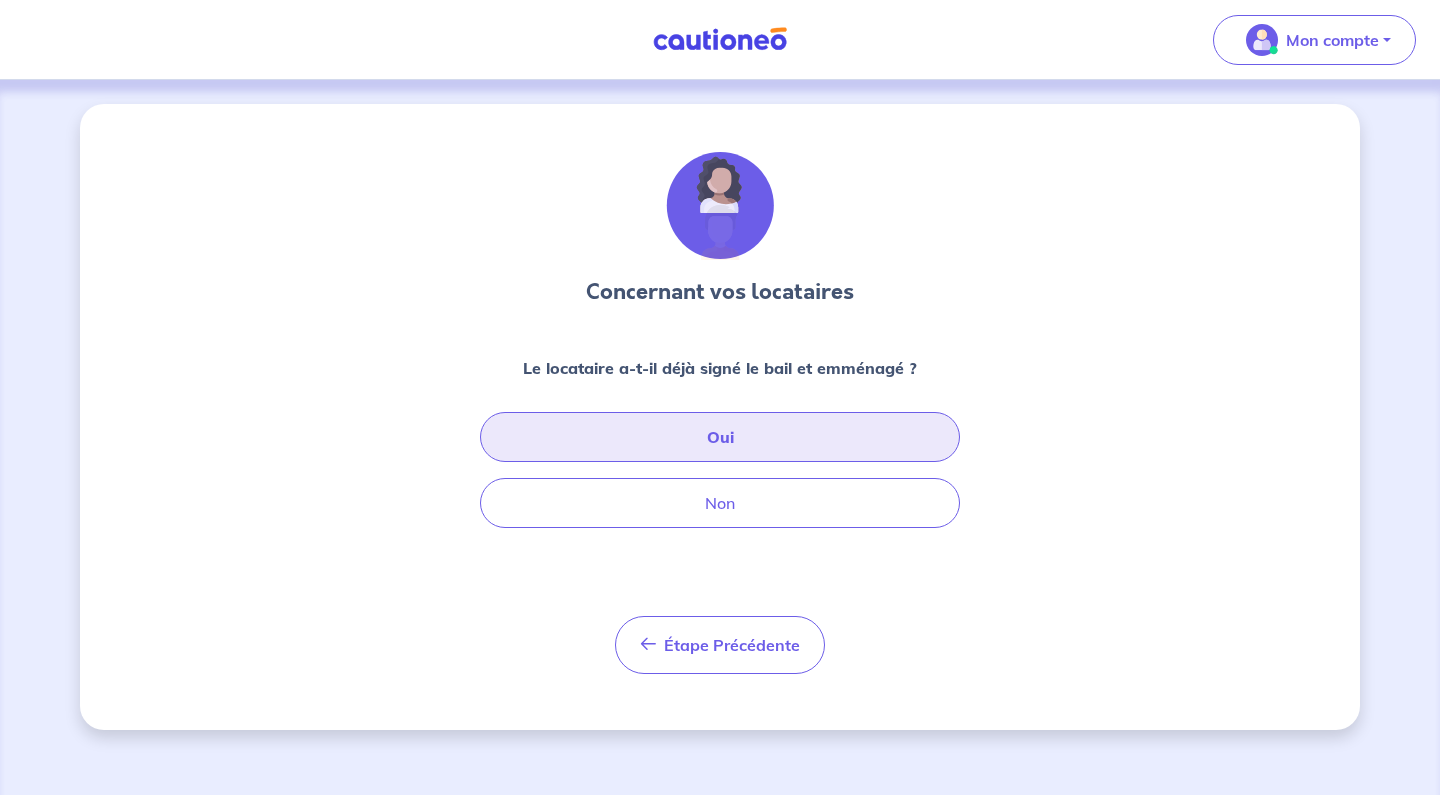 click on "Oui" at bounding box center [720, 437] 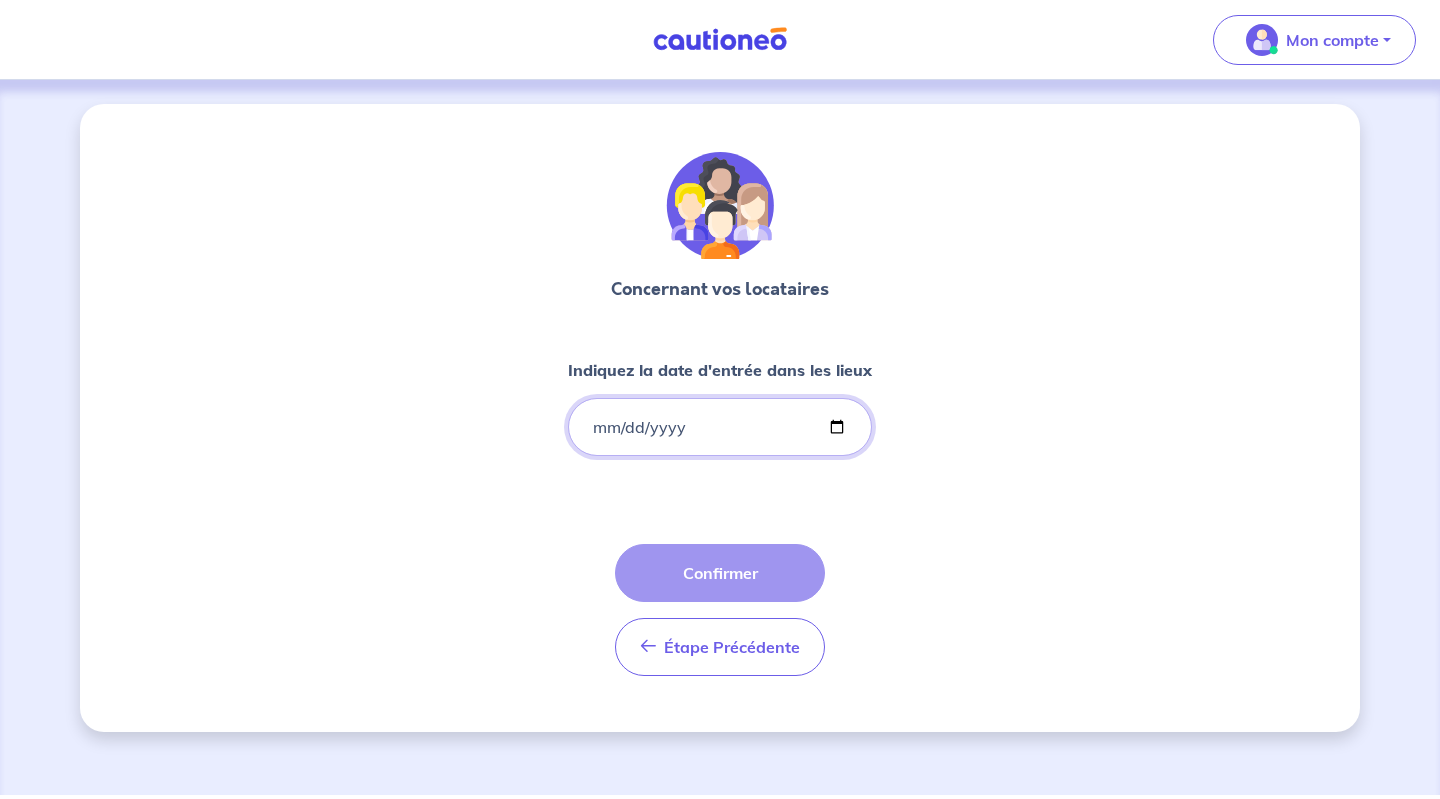 click on "Indiquez la date d'entrée dans les lieux" at bounding box center (720, 427) 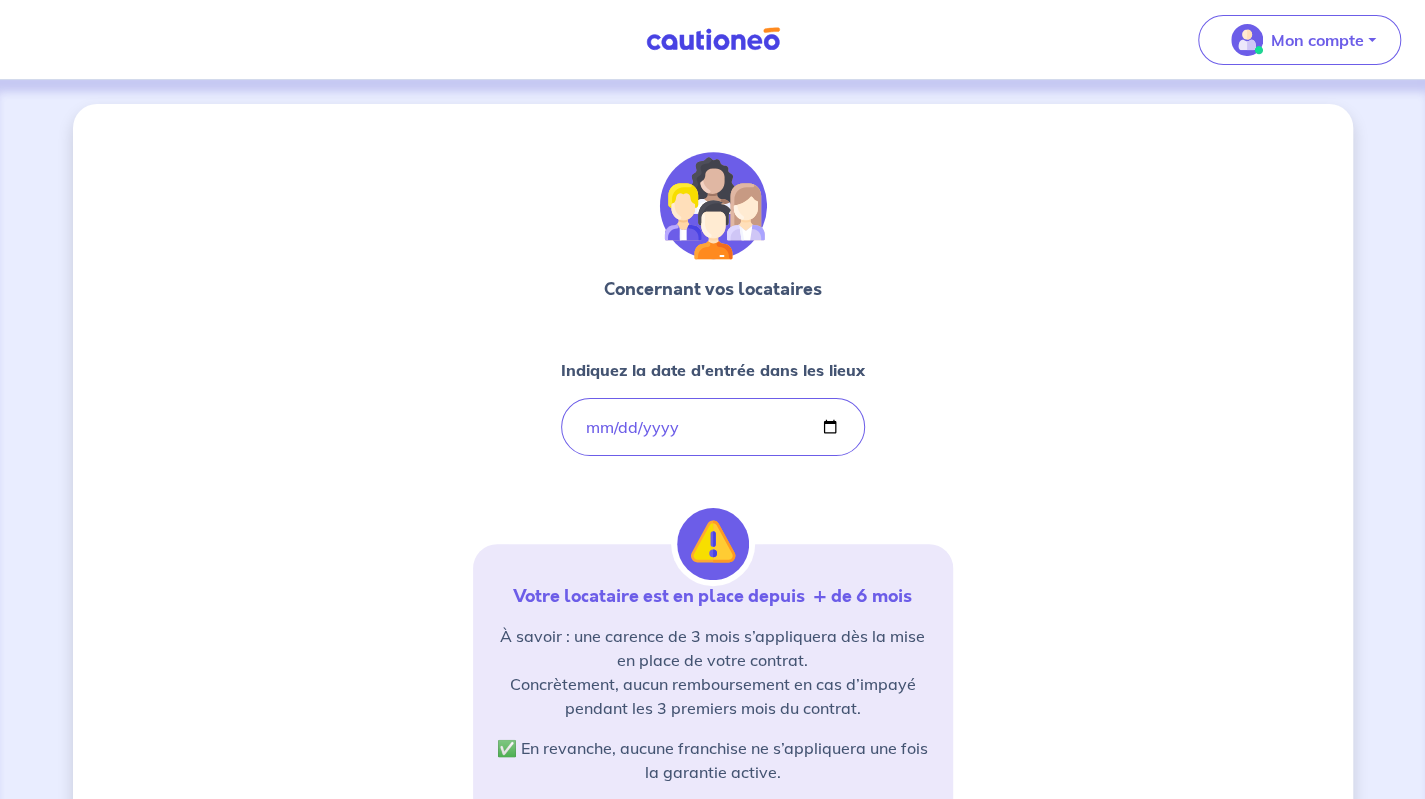 click on "Concernant vos locataires Indiquez la date d'entrée dans les lieux 2021-08-01 Votre locataire est en place depuis  + de 6 mois À savoir : une carence de 3 mois s’appliquera dès la mise en place de votre contrat.
Concrètement, aucun remboursement en cas d’impayé pendant les 3 premiers mois du contrat.
✅ En revanche, aucune franchise ne s’appliquera une fois la garantie active. Étape Précédente Précédent Confirmer" at bounding box center [713, 606] 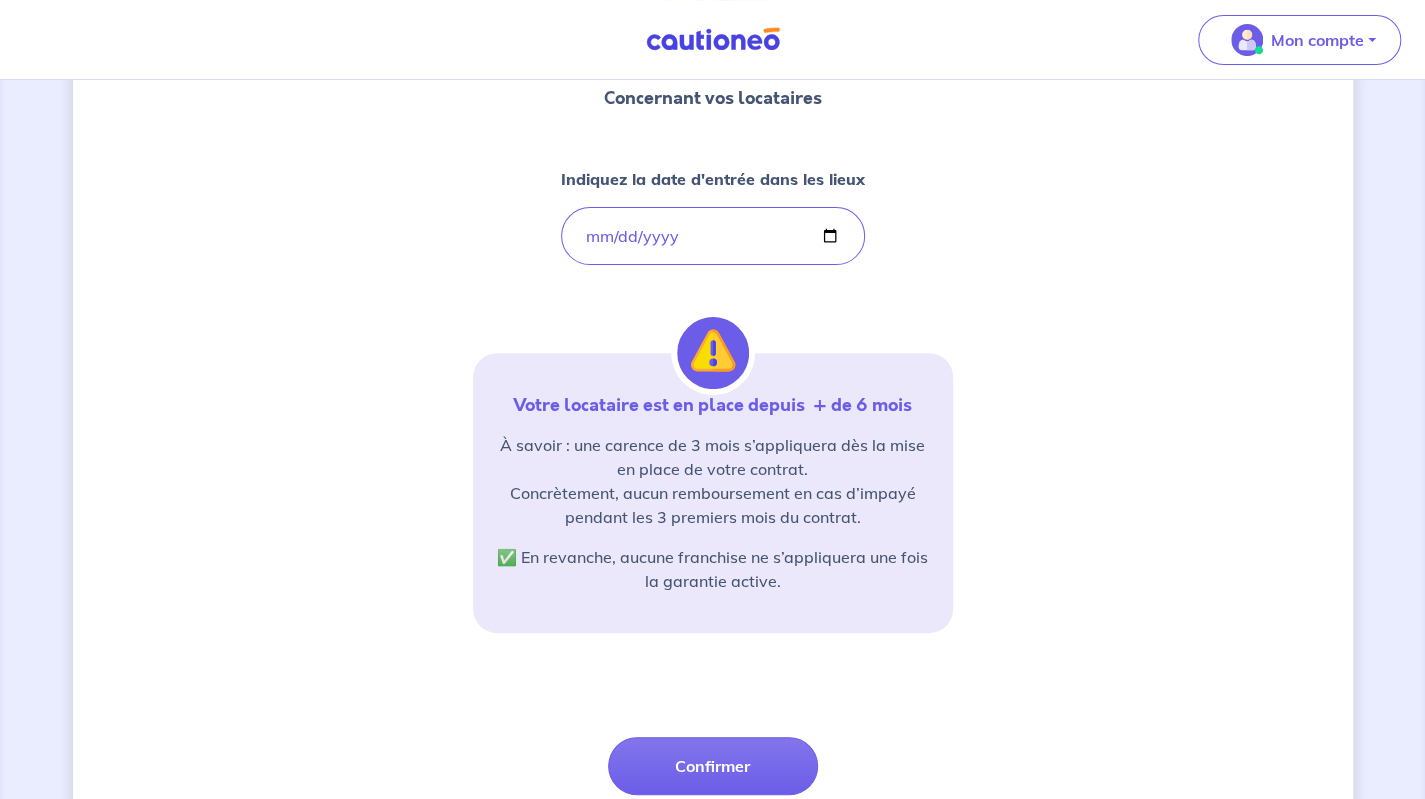 scroll, scrollTop: 194, scrollLeft: 0, axis: vertical 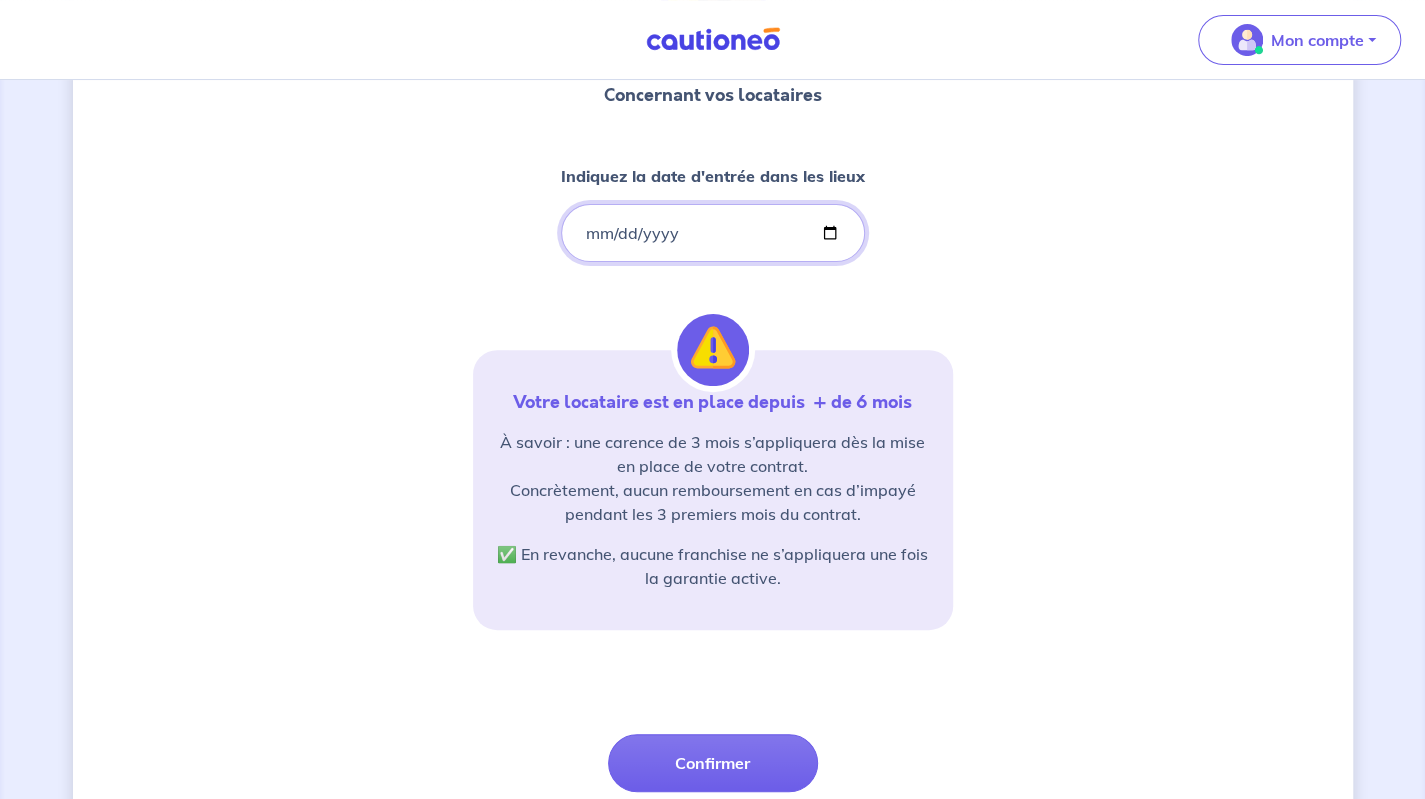 click on "2021-08-01" at bounding box center (713, 233) 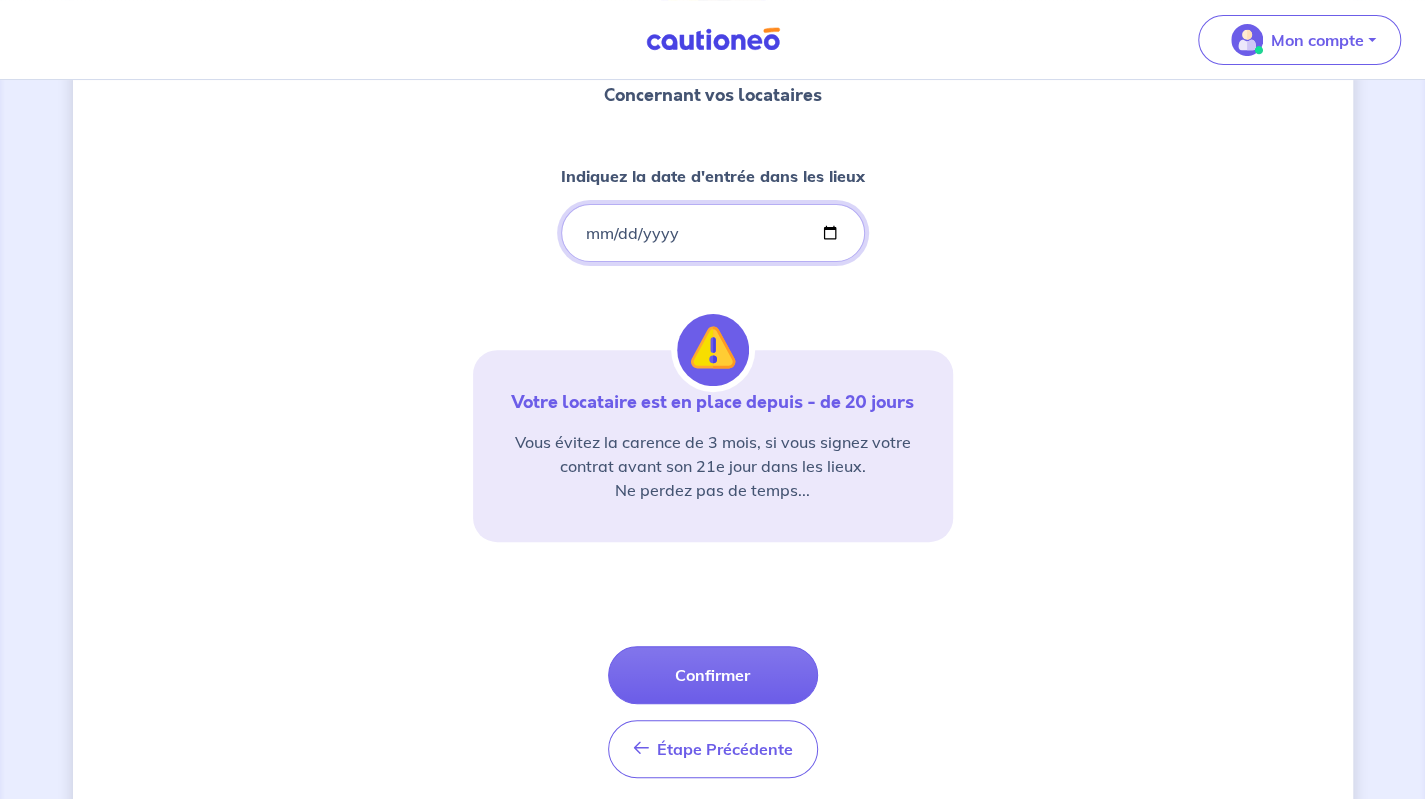 type on "275760-08-01" 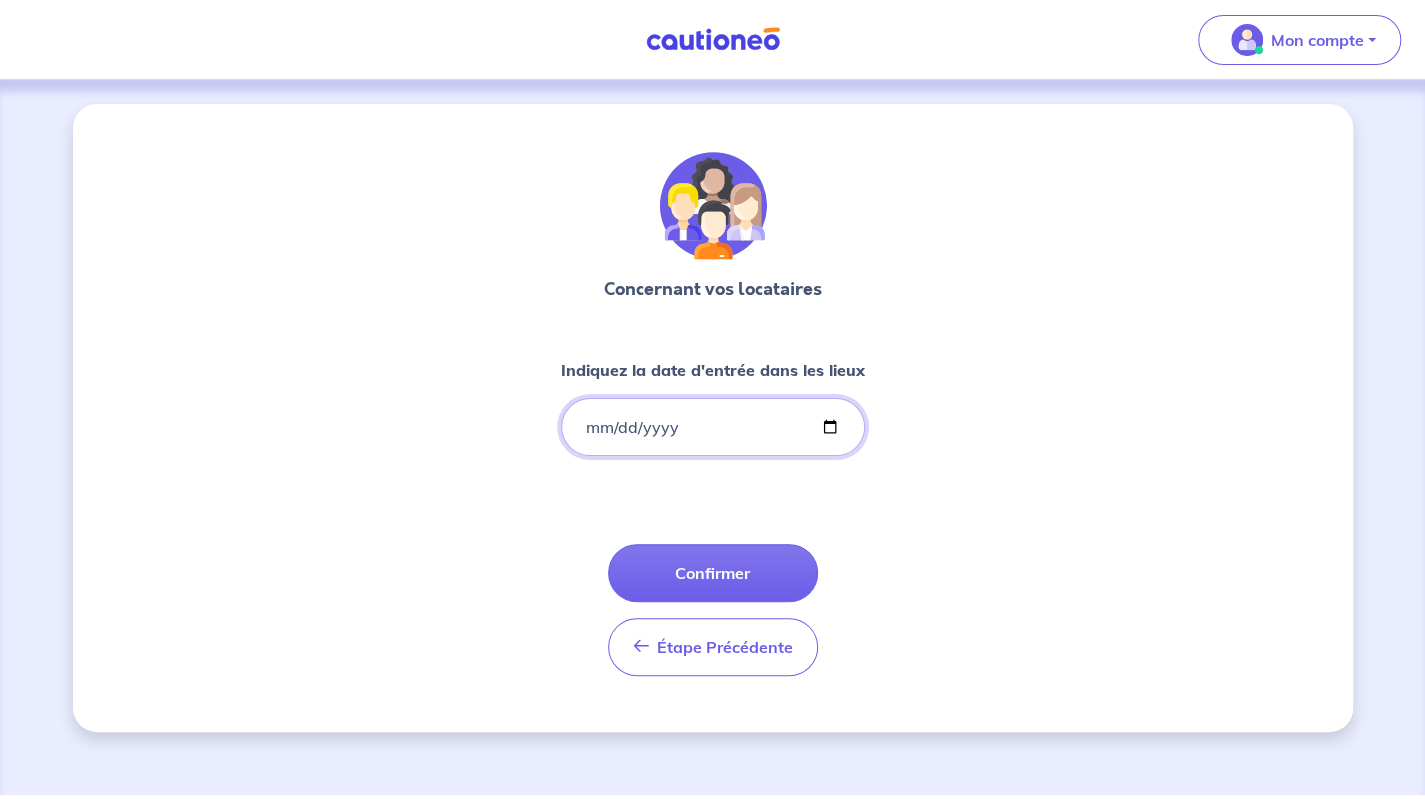 scroll, scrollTop: 0, scrollLeft: 0, axis: both 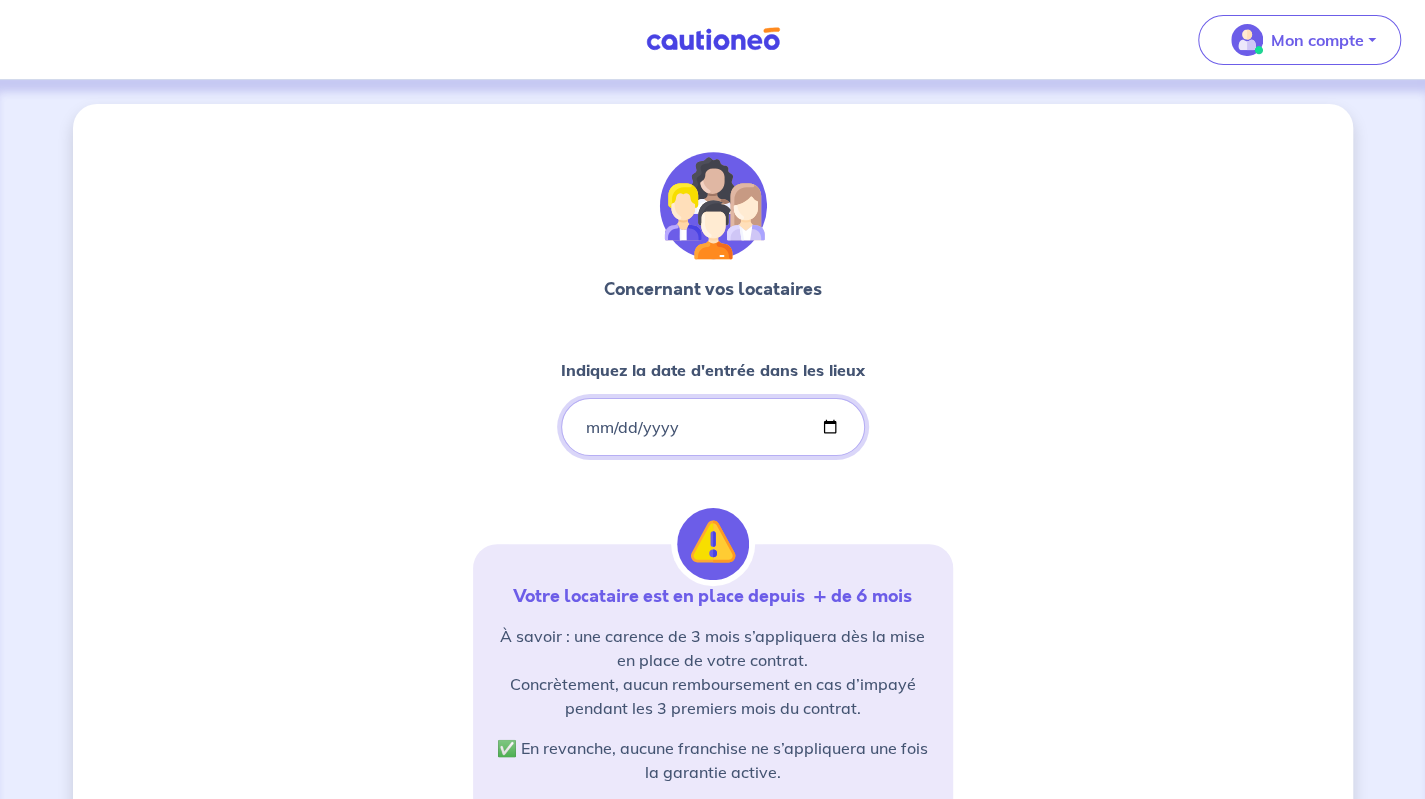 type on "2025-08-01" 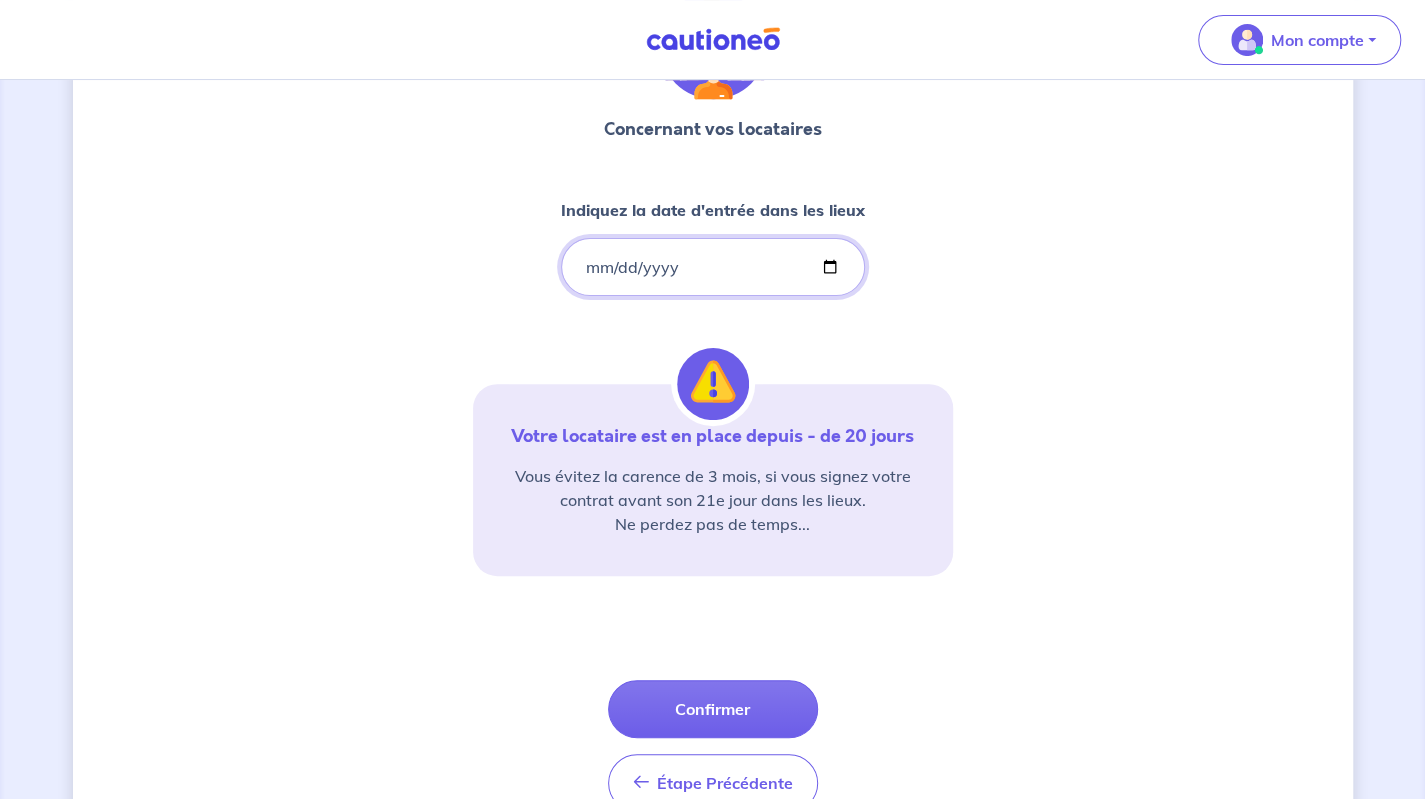 scroll, scrollTop: 116, scrollLeft: 0, axis: vertical 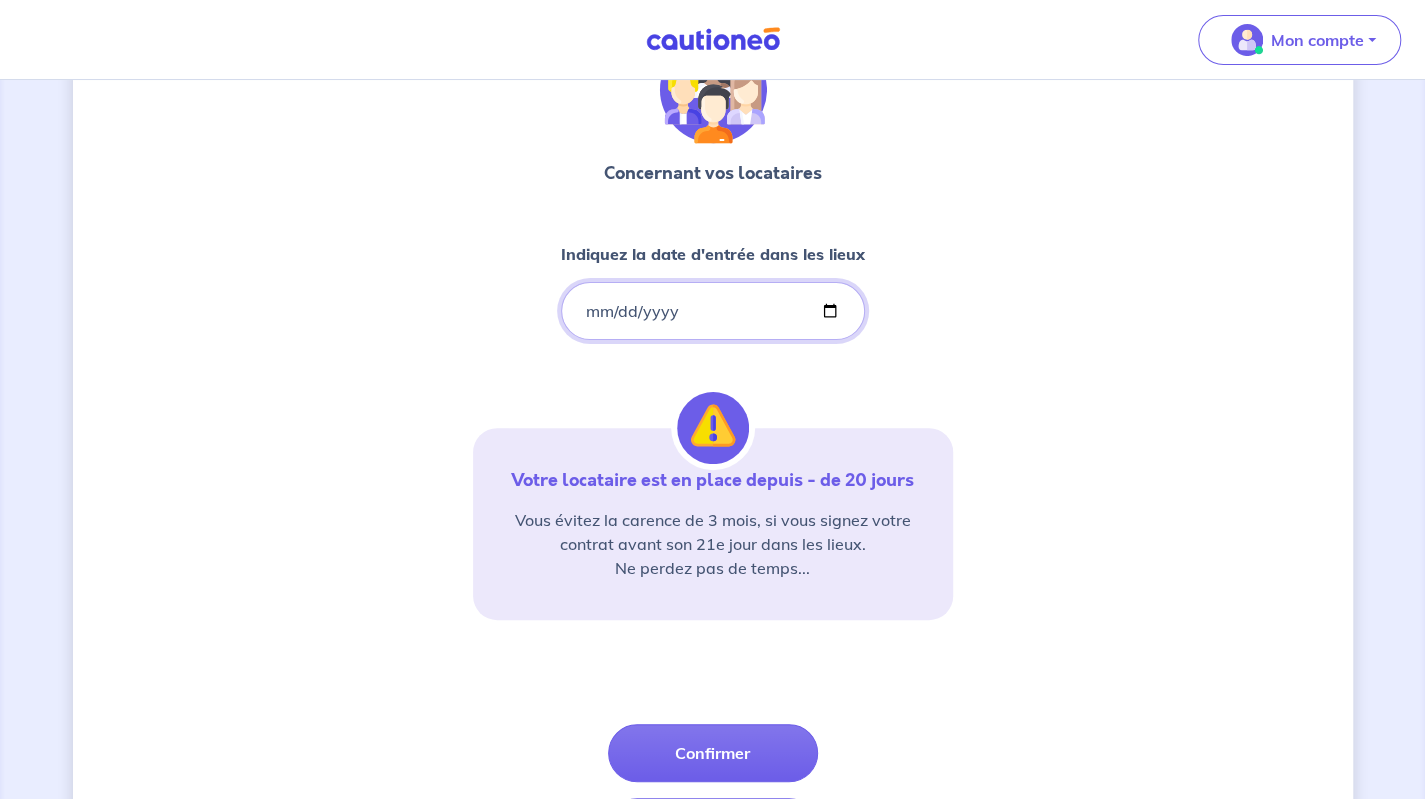 click on "2025-08-01" at bounding box center [713, 311] 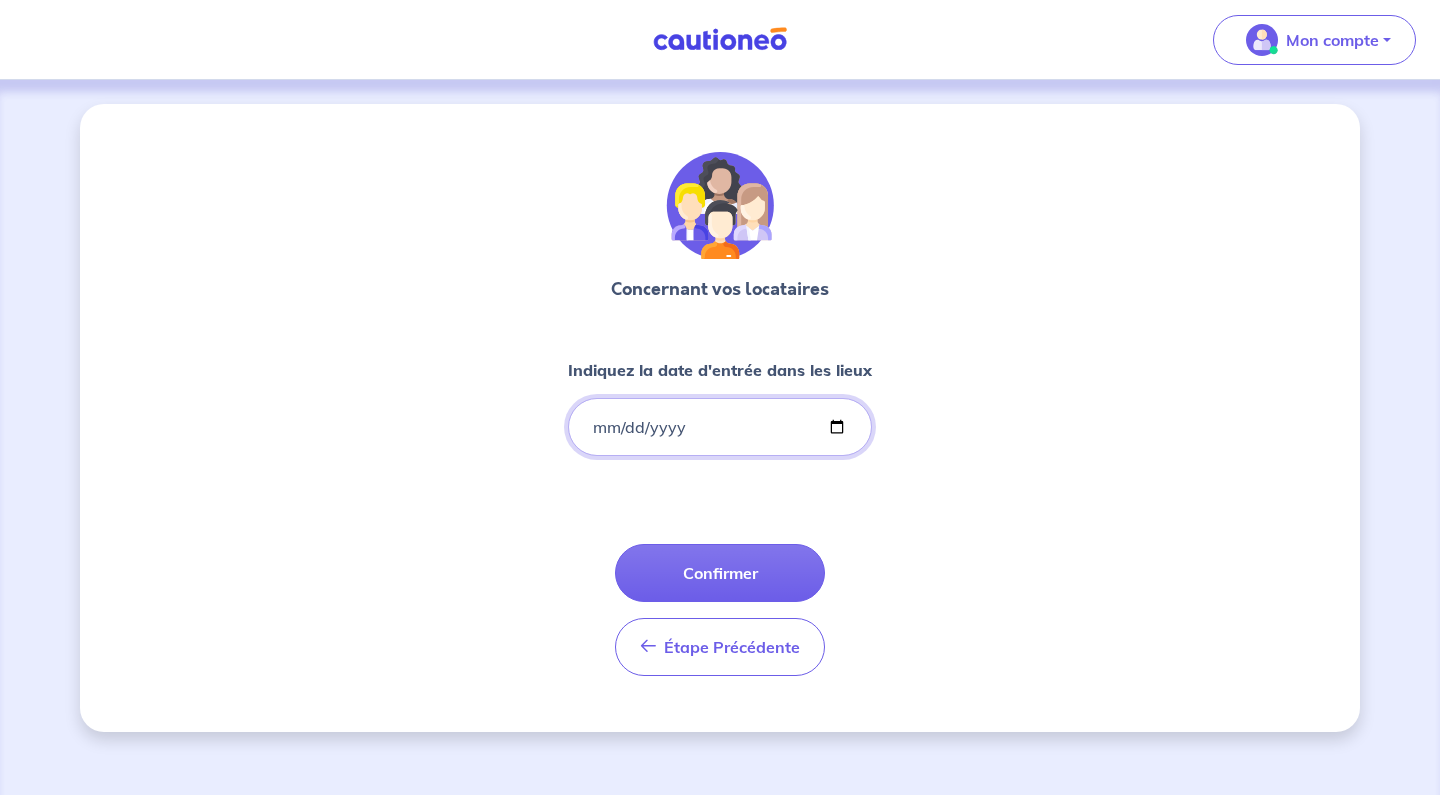 type on "0001-08-01" 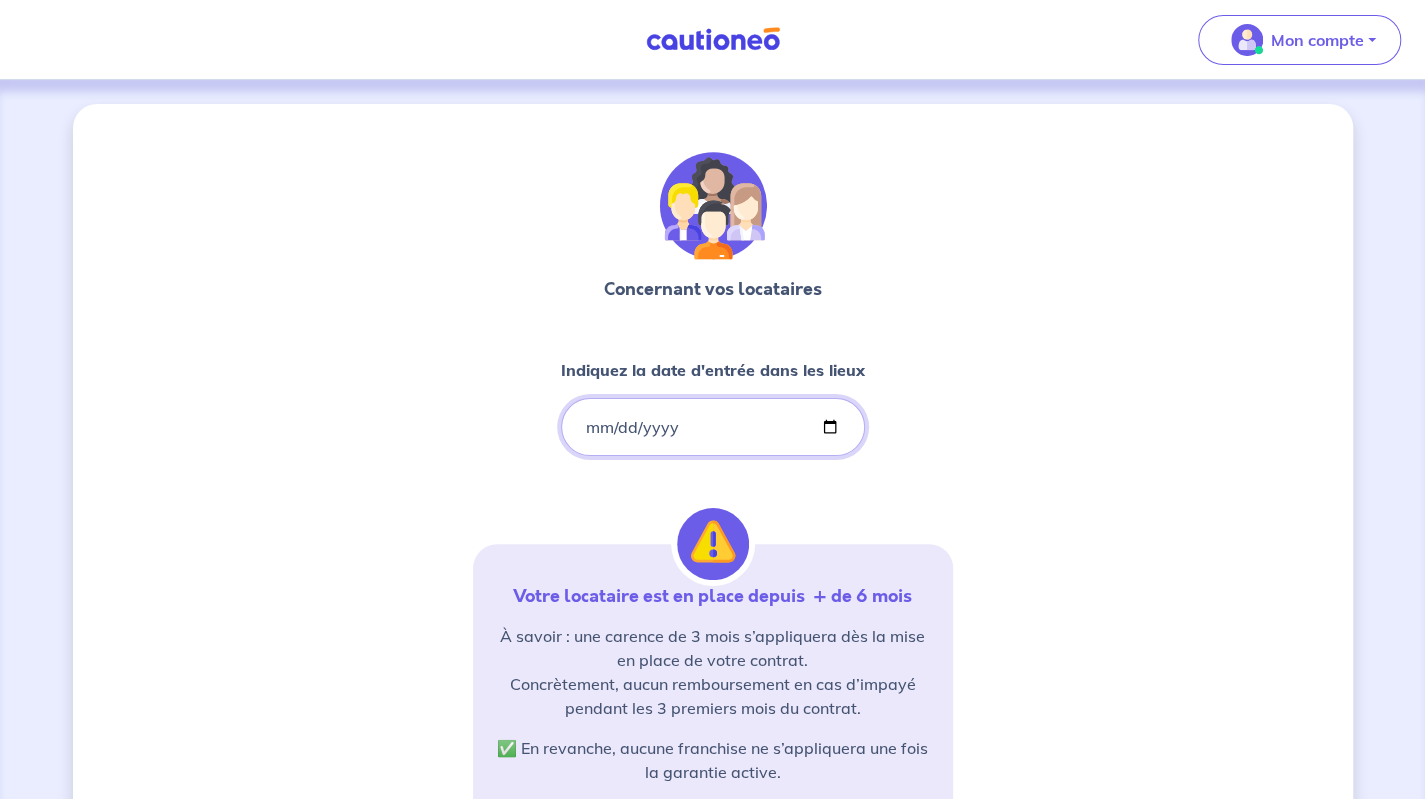 type on "2021-08-01" 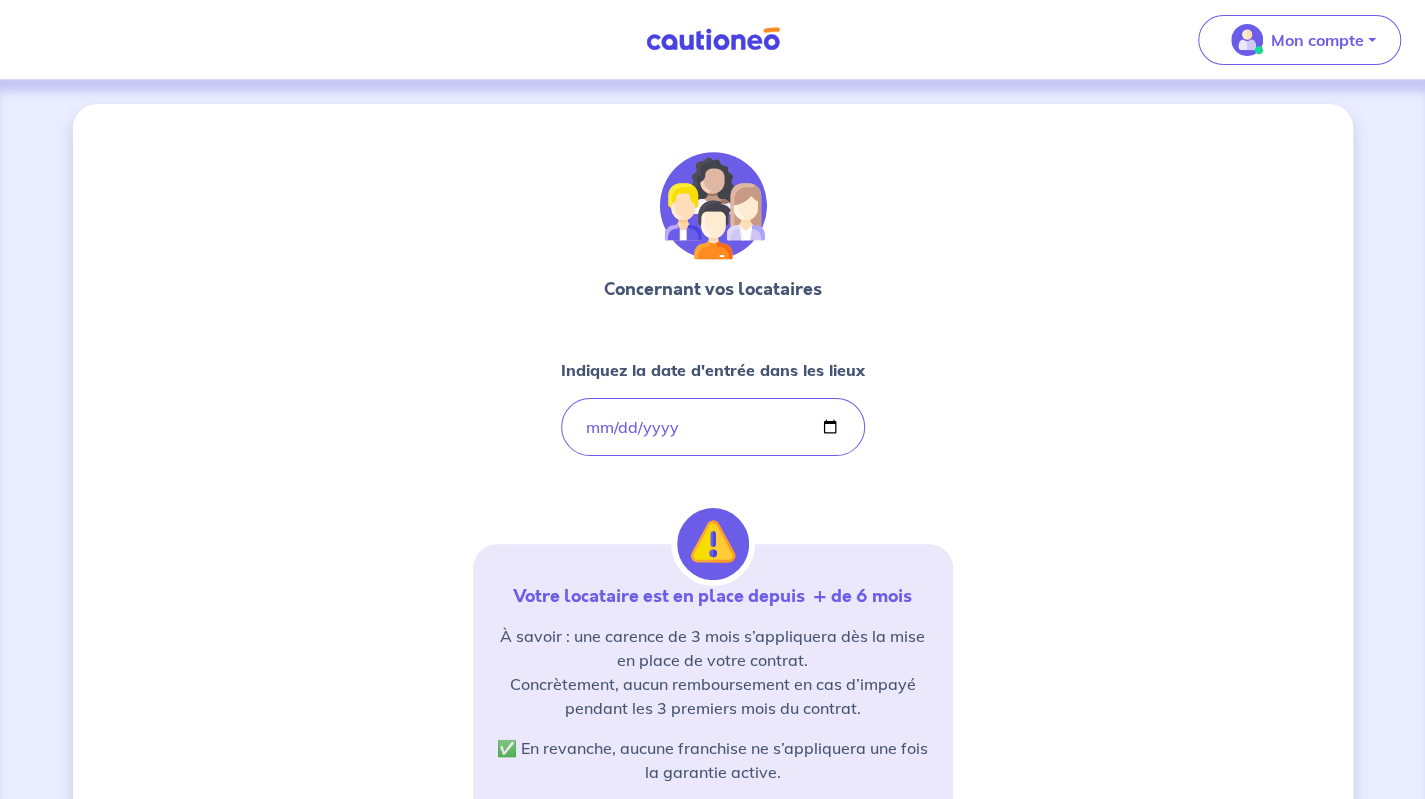 click on "Concernant vos locataires Indiquez la date d'entrée dans les lieux 2021-08-01 Votre locataire est en place depuis  + de 6 mois À savoir : une carence de 3 mois s’appliquera dès la mise en place de votre contrat.
Concrètement, aucun remboursement en cas d’impayé pendant les 3 premiers mois du contrat.
✅ En revanche, aucune franchise ne s’appliquera une fois la garantie active. Étape Précédente Précédent Confirmer" at bounding box center [713, 610] 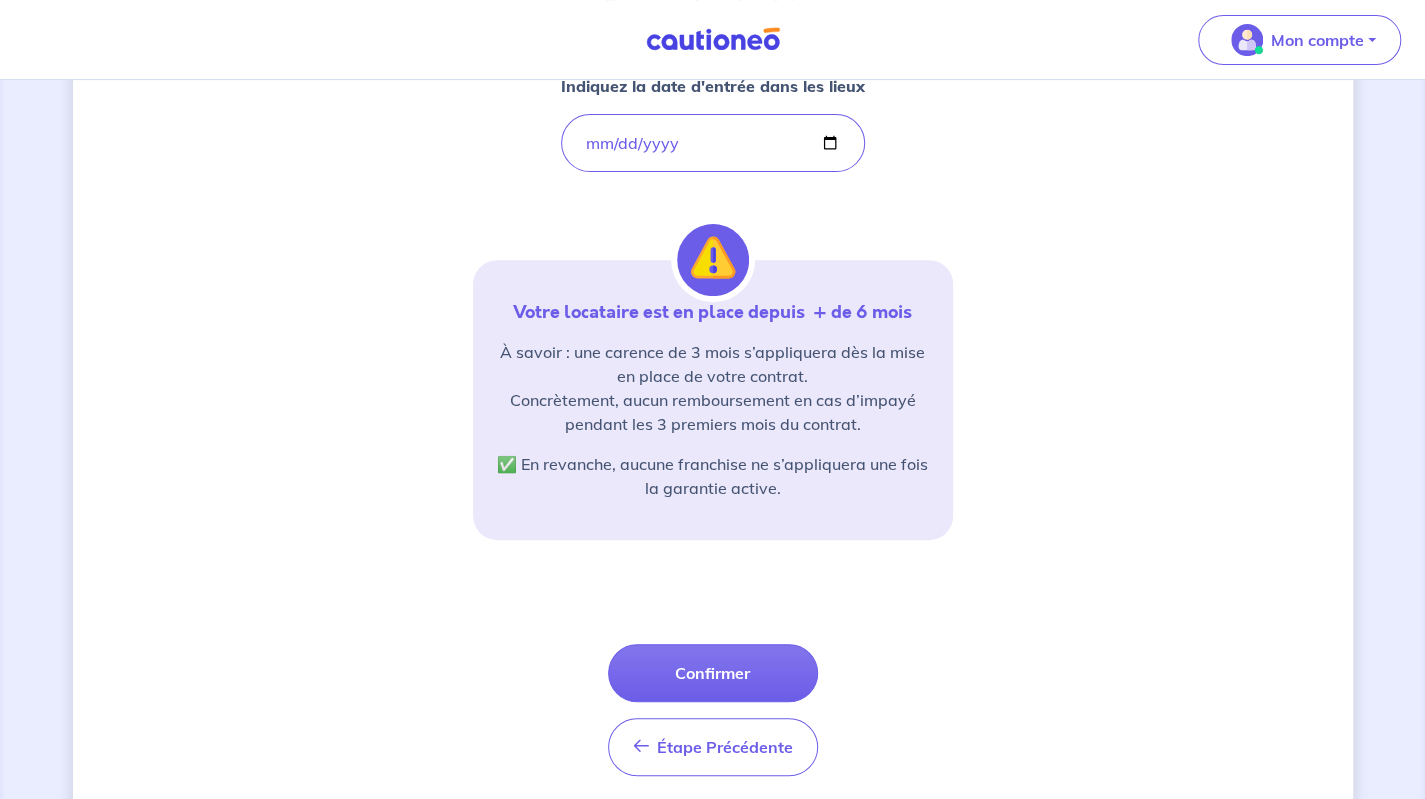 scroll, scrollTop: 338, scrollLeft: 0, axis: vertical 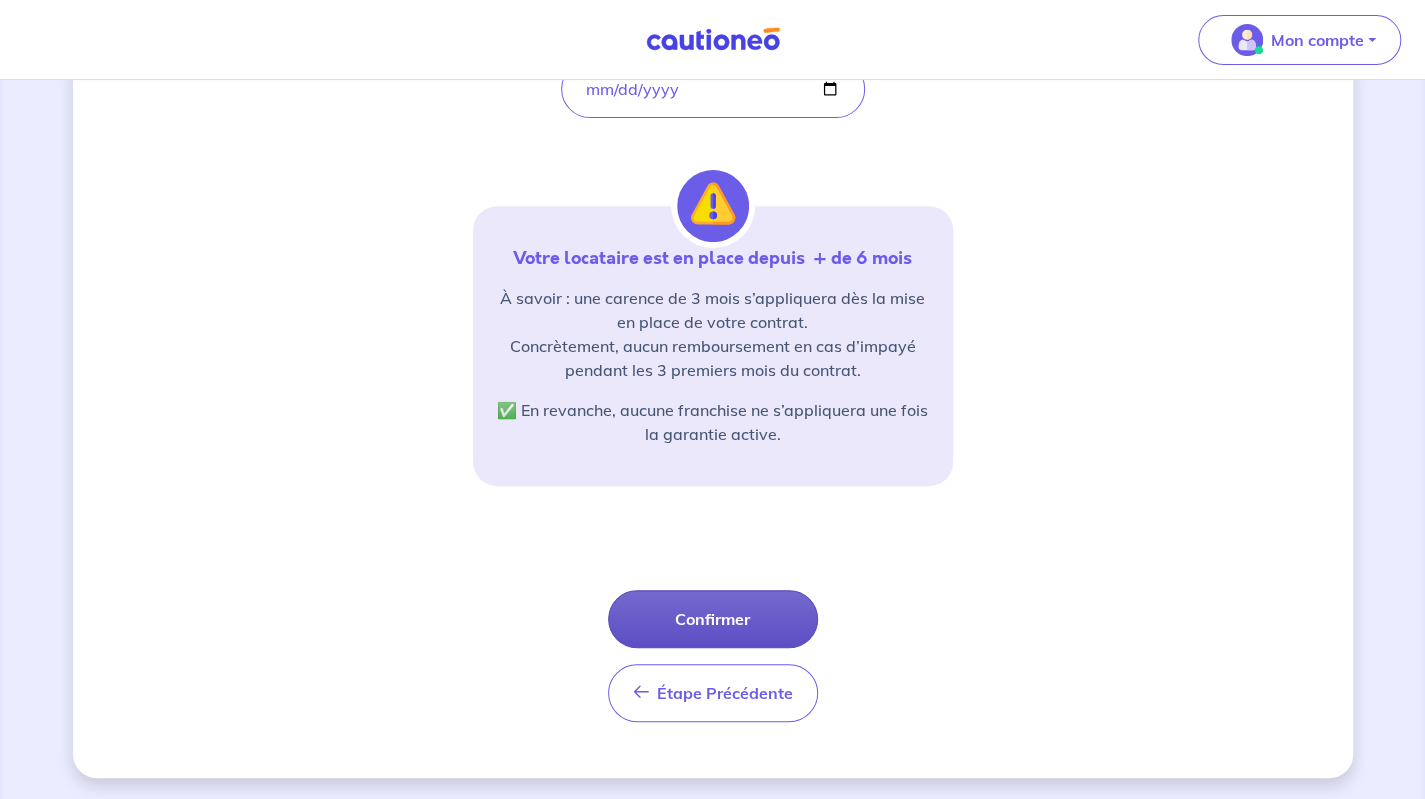 click on "Confirmer" at bounding box center (713, 619) 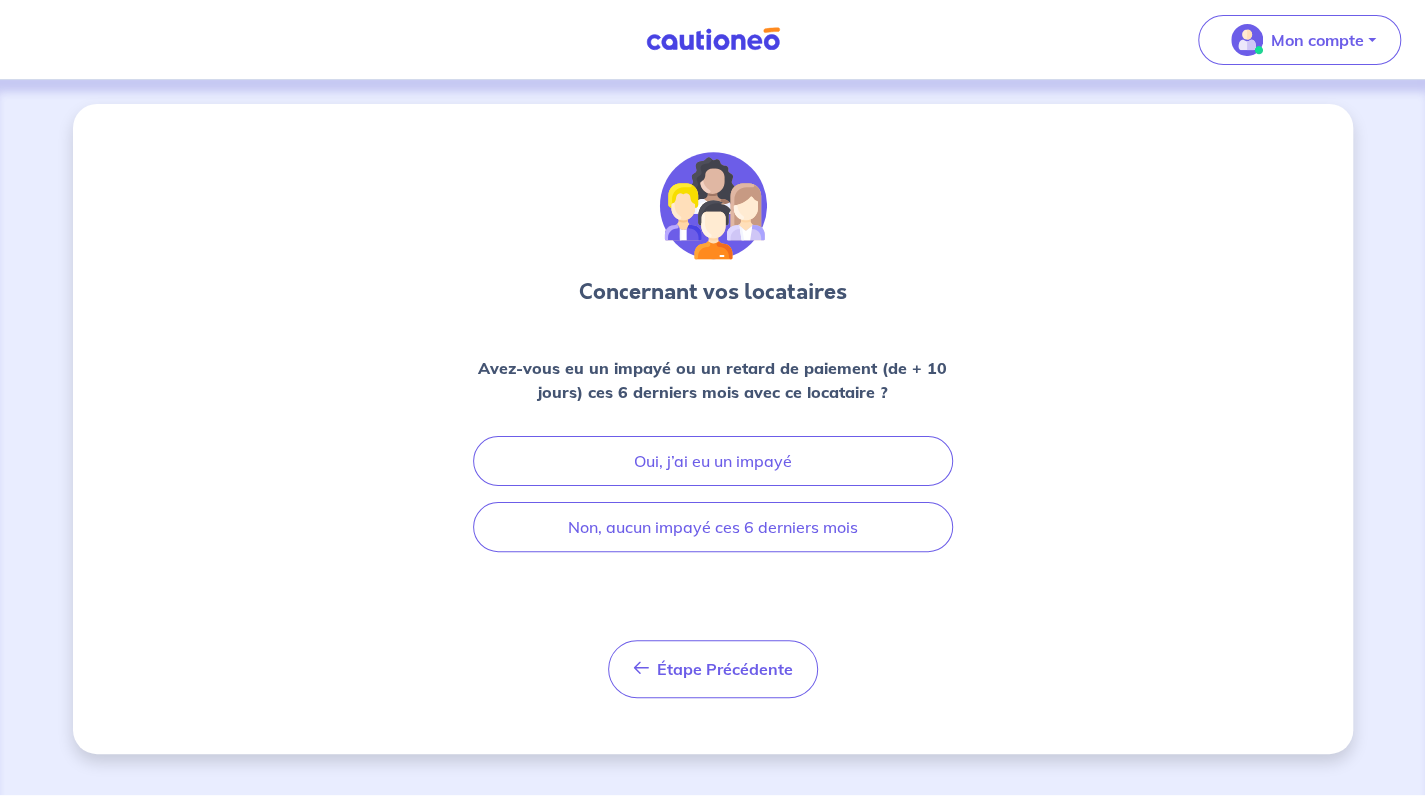 scroll, scrollTop: 0, scrollLeft: 0, axis: both 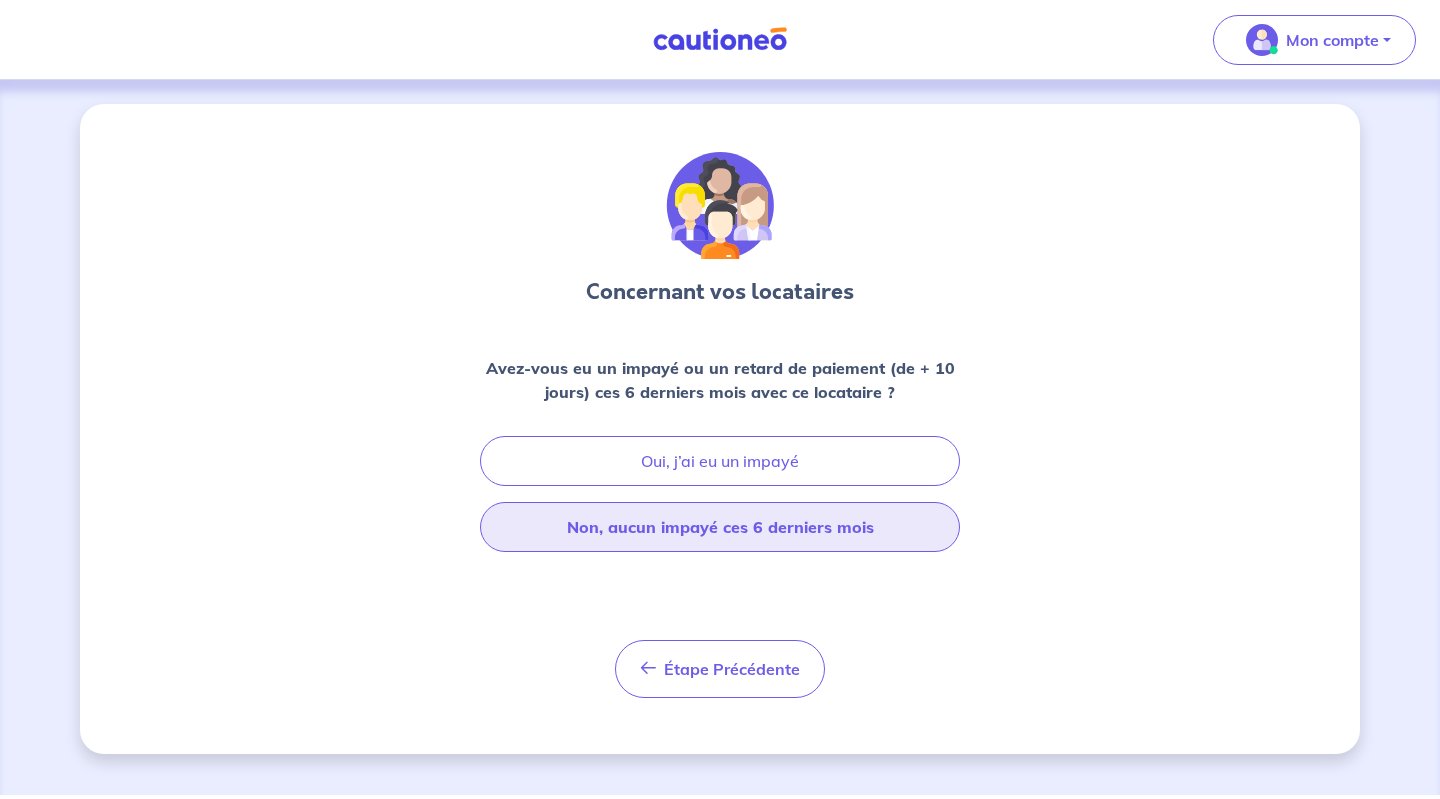 click on "Non, aucun impayé ces 6 derniers mois" at bounding box center [720, 527] 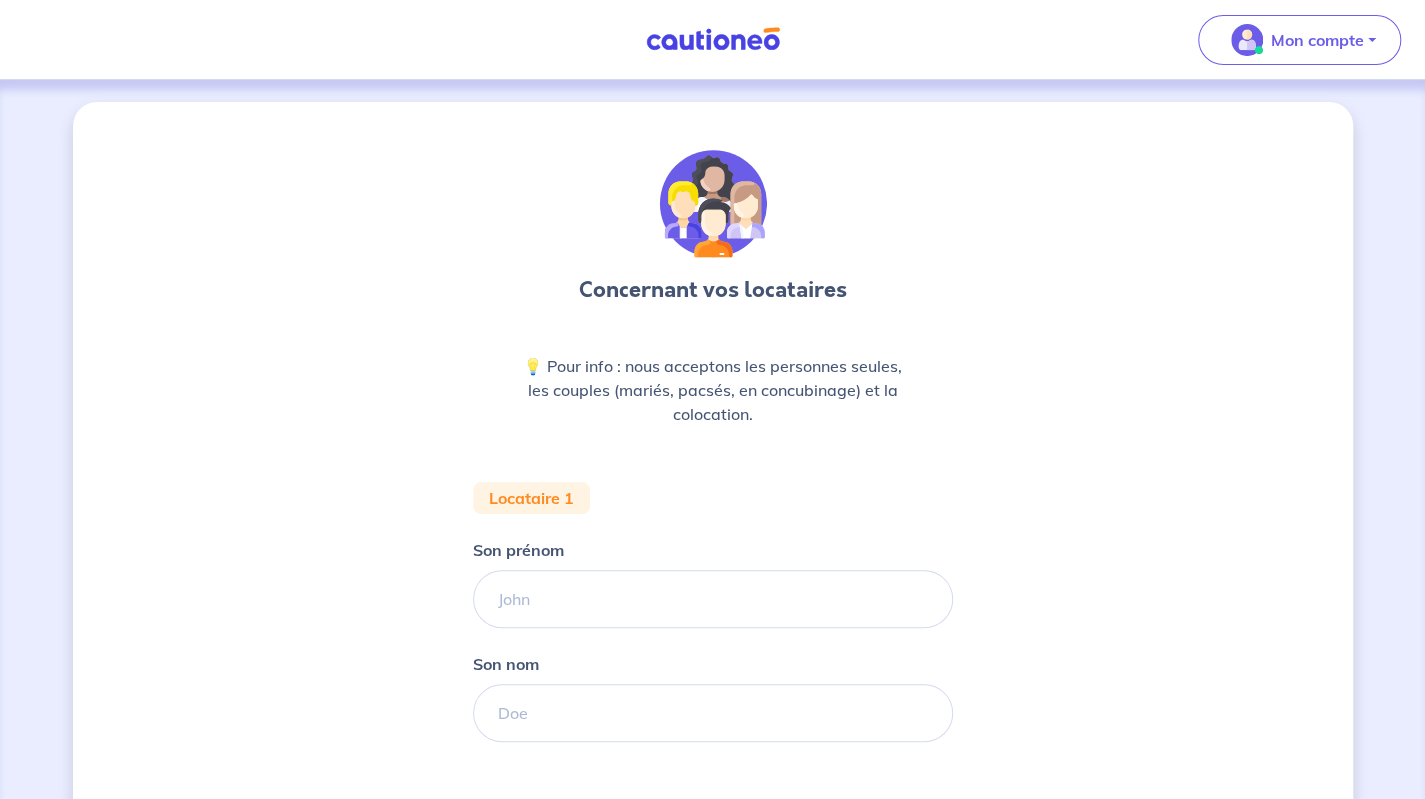 scroll, scrollTop: 0, scrollLeft: 0, axis: both 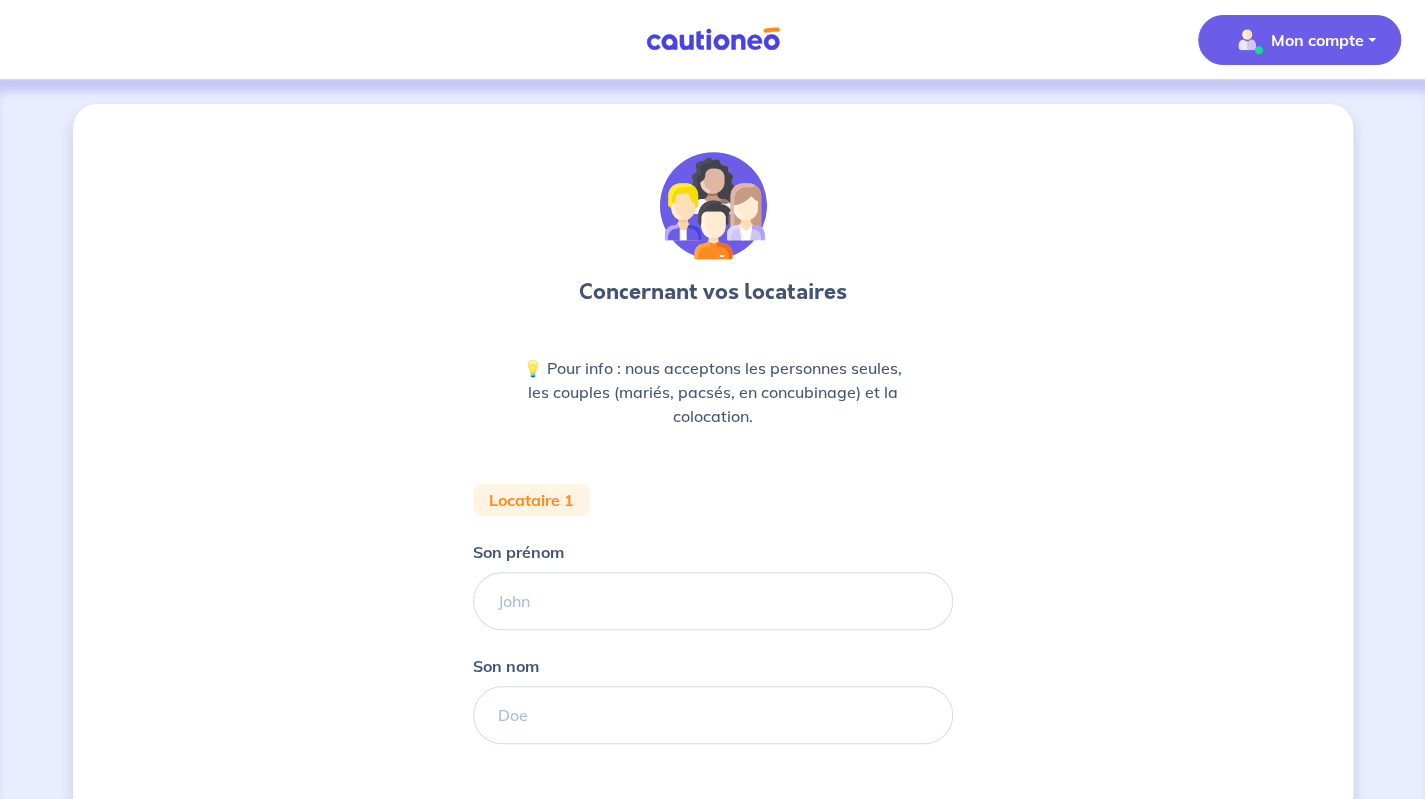 click on "Mon compte" at bounding box center (1299, 40) 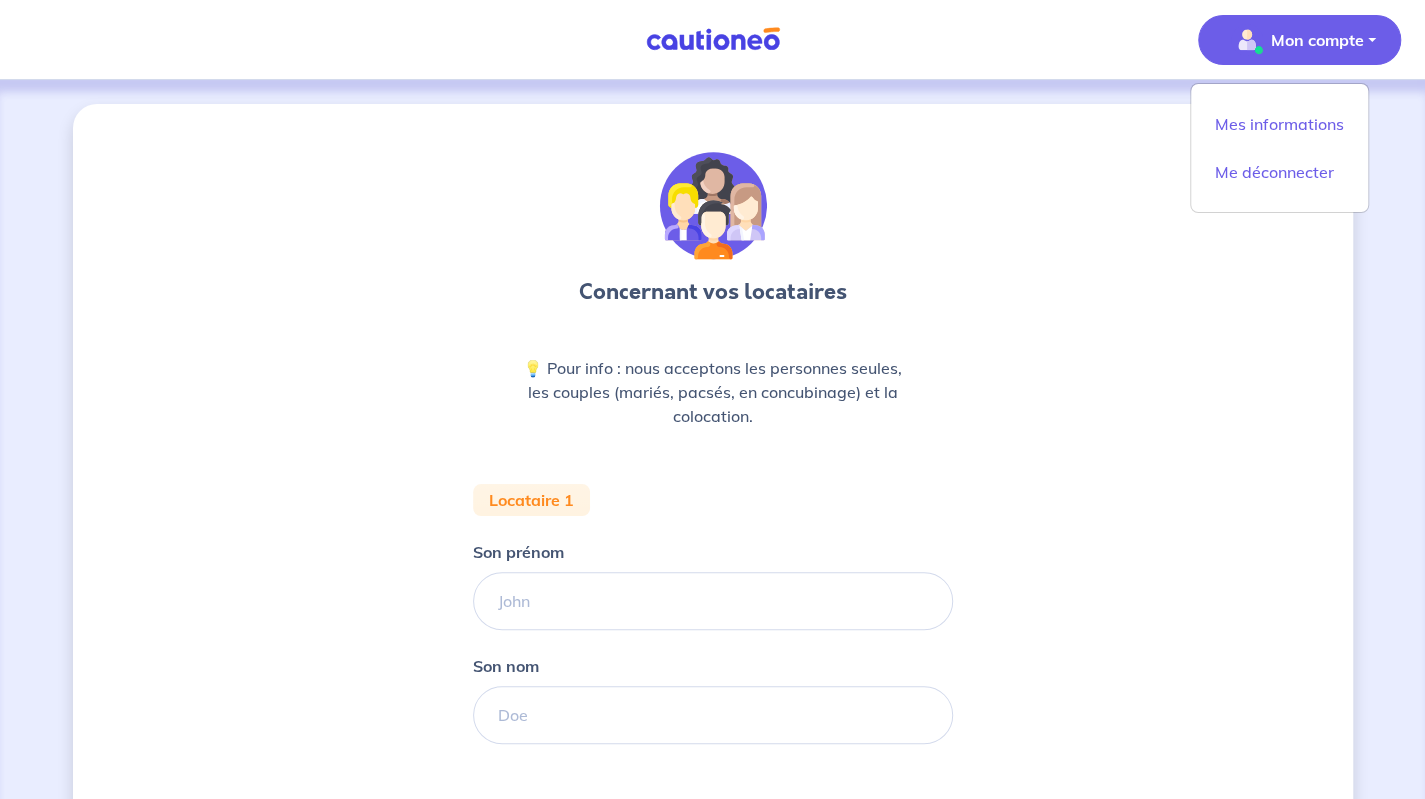 click on "Mon compte" at bounding box center [1299, 40] 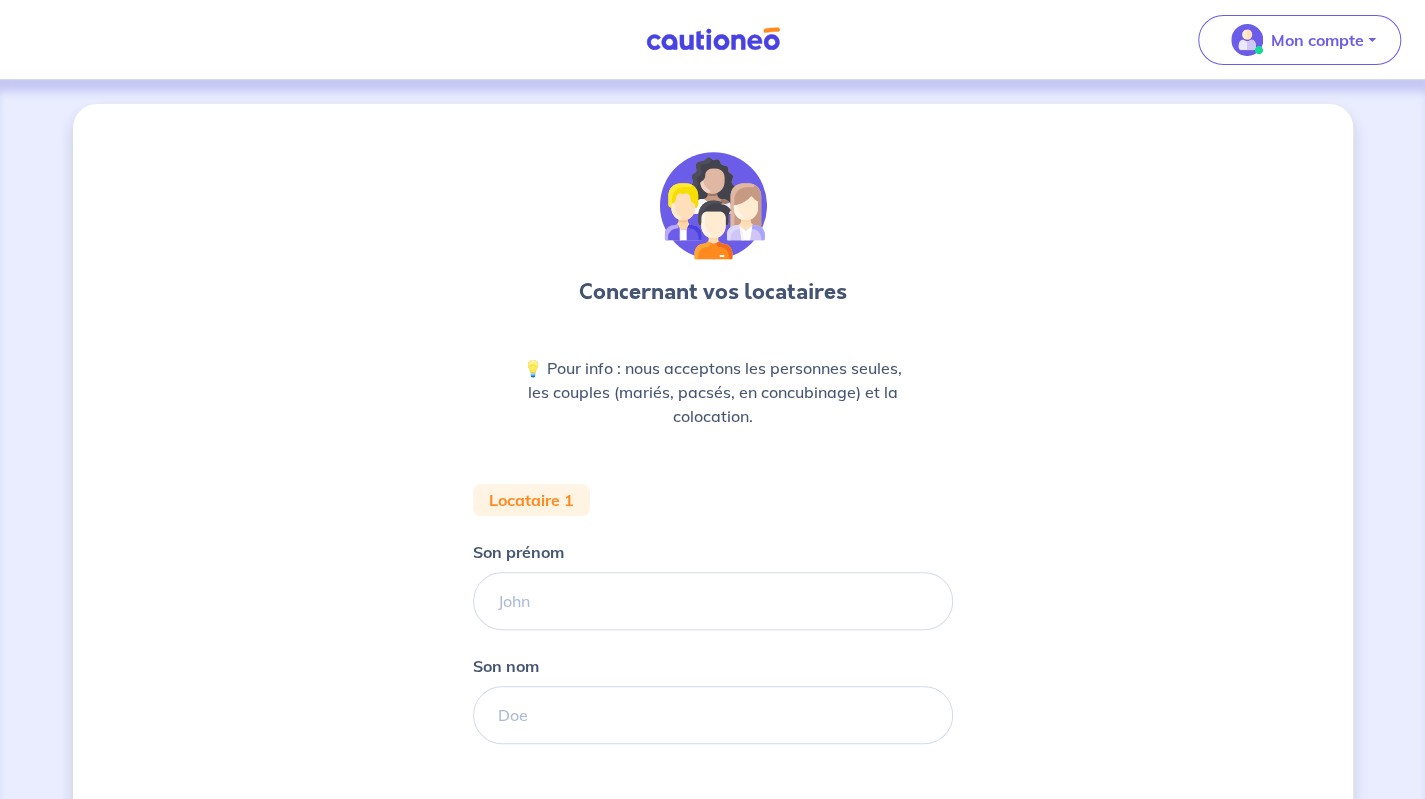 click on "Concernant vos locataires 💡 Pour info : nous acceptons les personnes seules, les couples (mariés, pacsés, en concubinage) et la colocation. Locataire 1 Son prénom Son nom Étape Précédente Précédent Je valide Je valide" at bounding box center [713, 558] 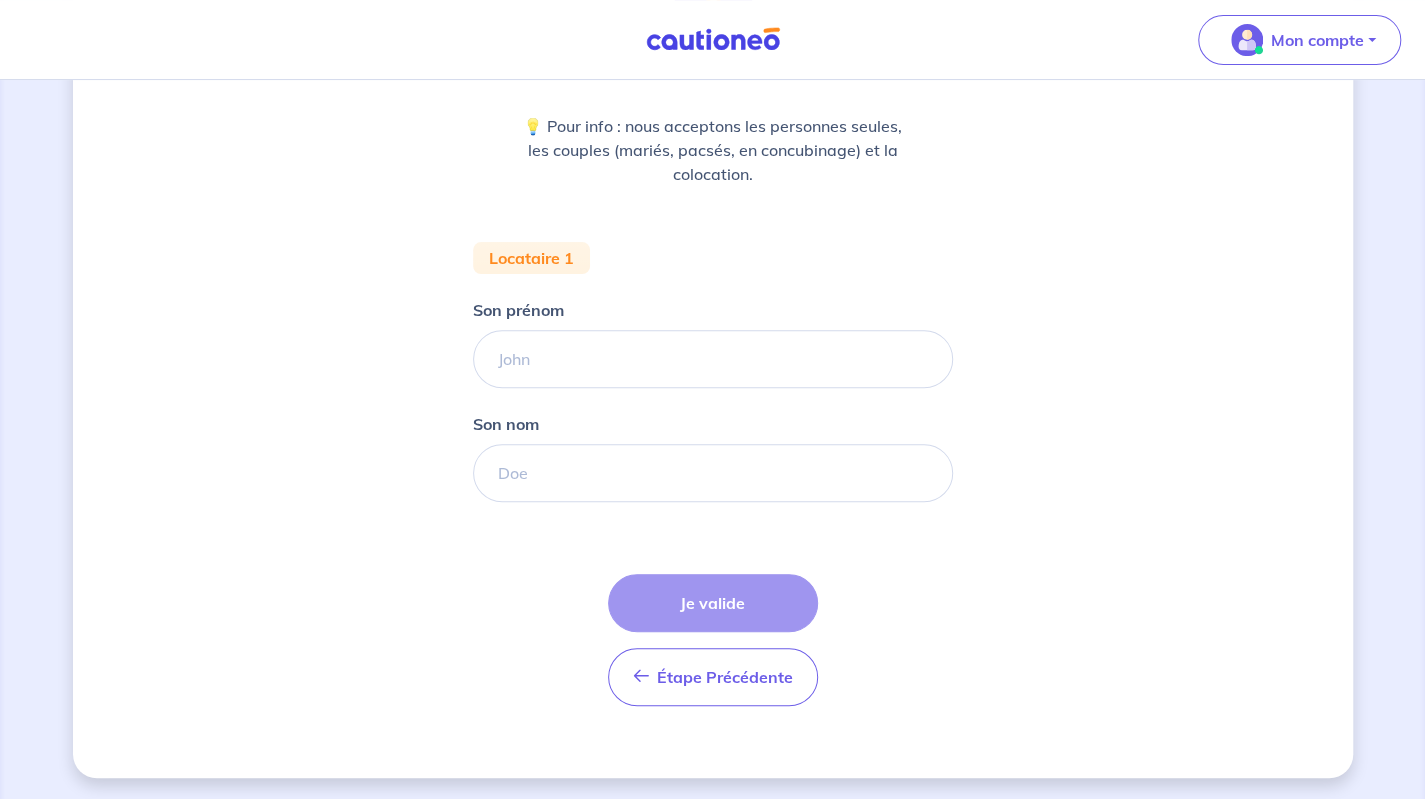 scroll, scrollTop: 0, scrollLeft: 0, axis: both 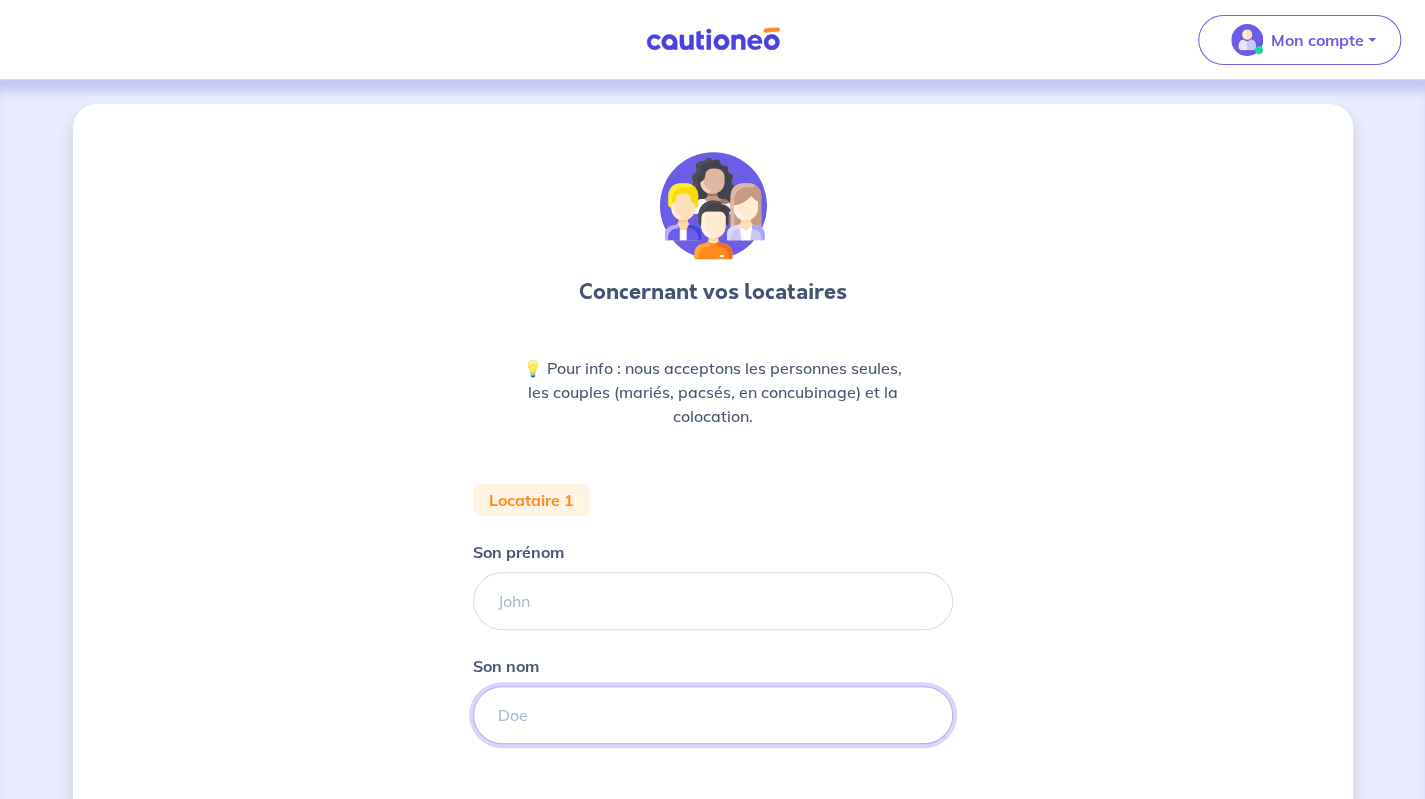 click on "Son nom" at bounding box center (713, 715) 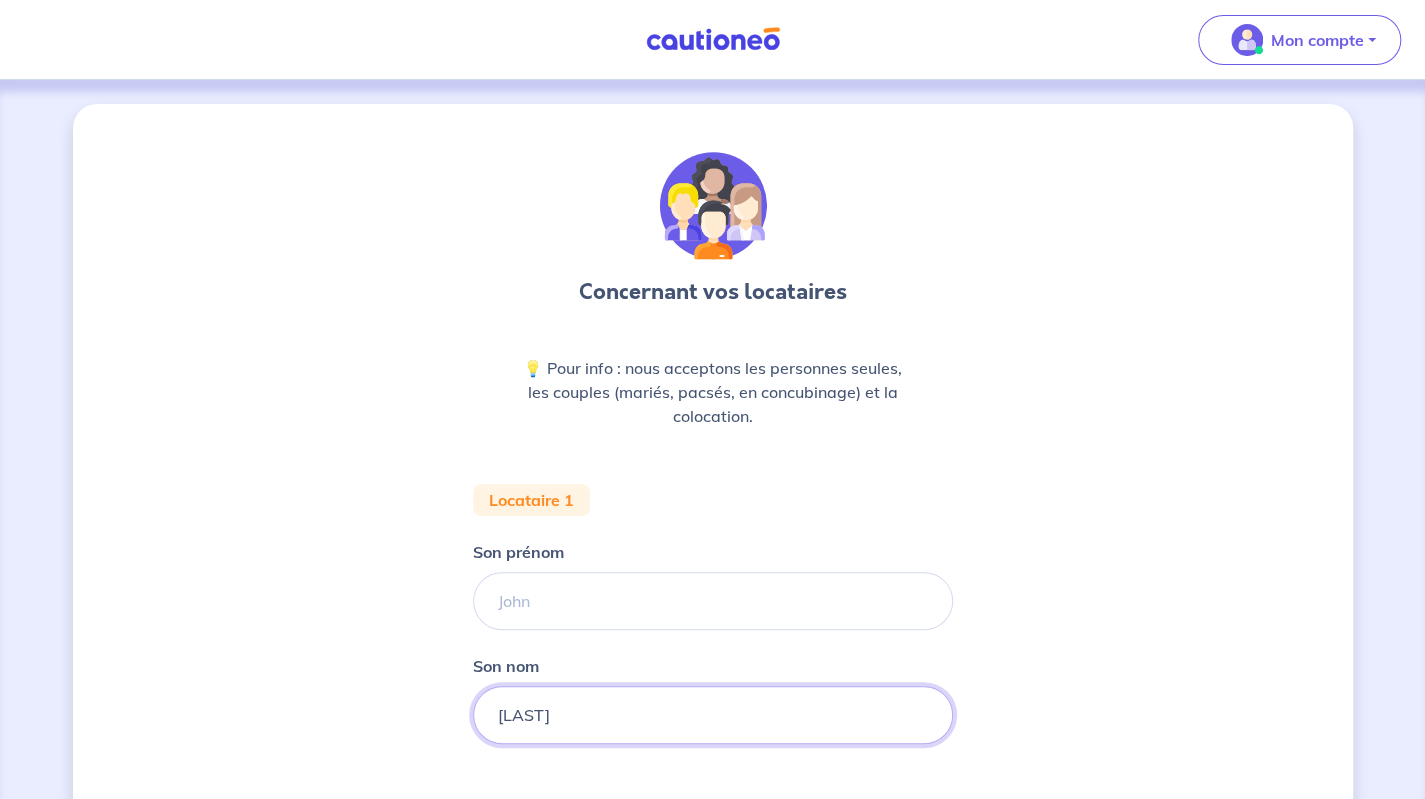 type on "HAJDINJAK" 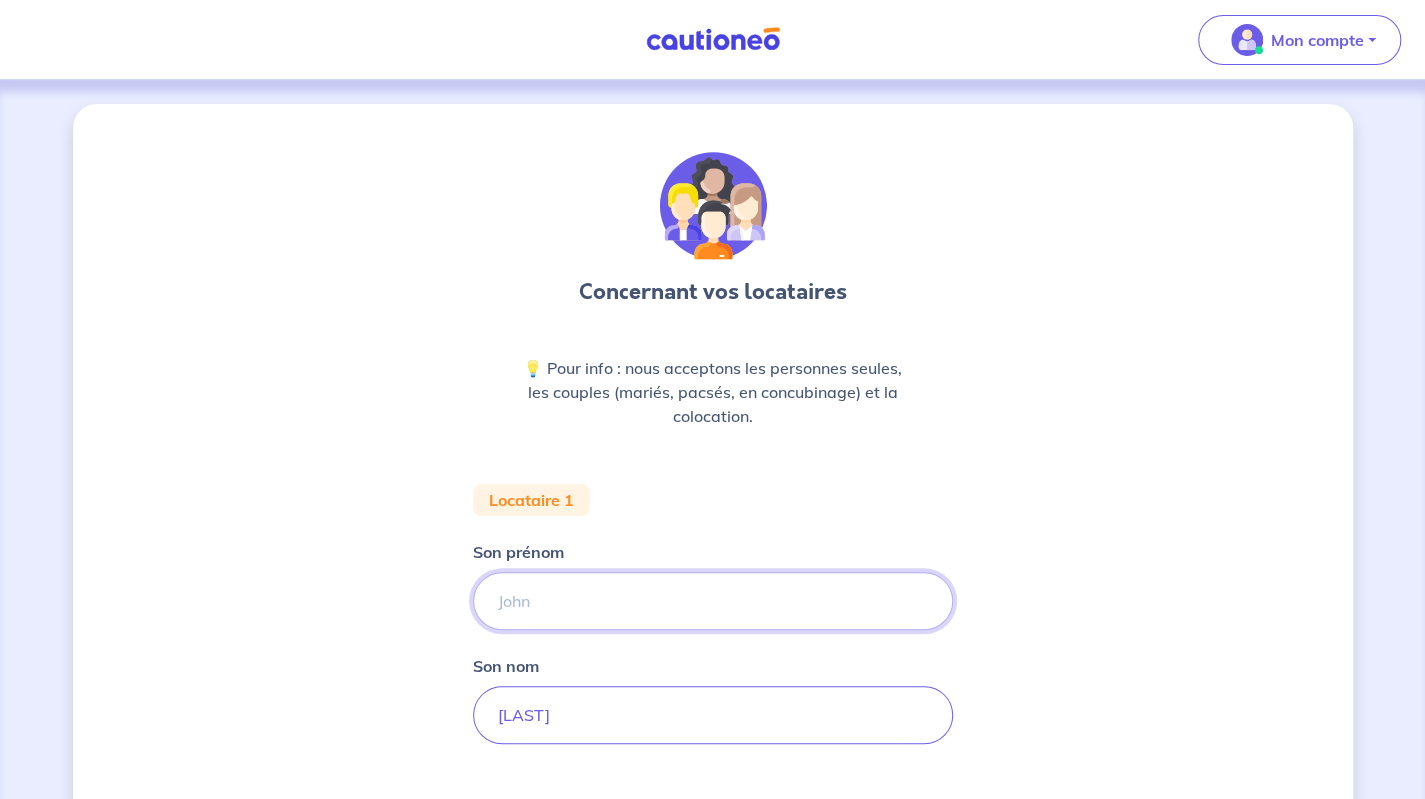 click on "Son prénom" at bounding box center (713, 601) 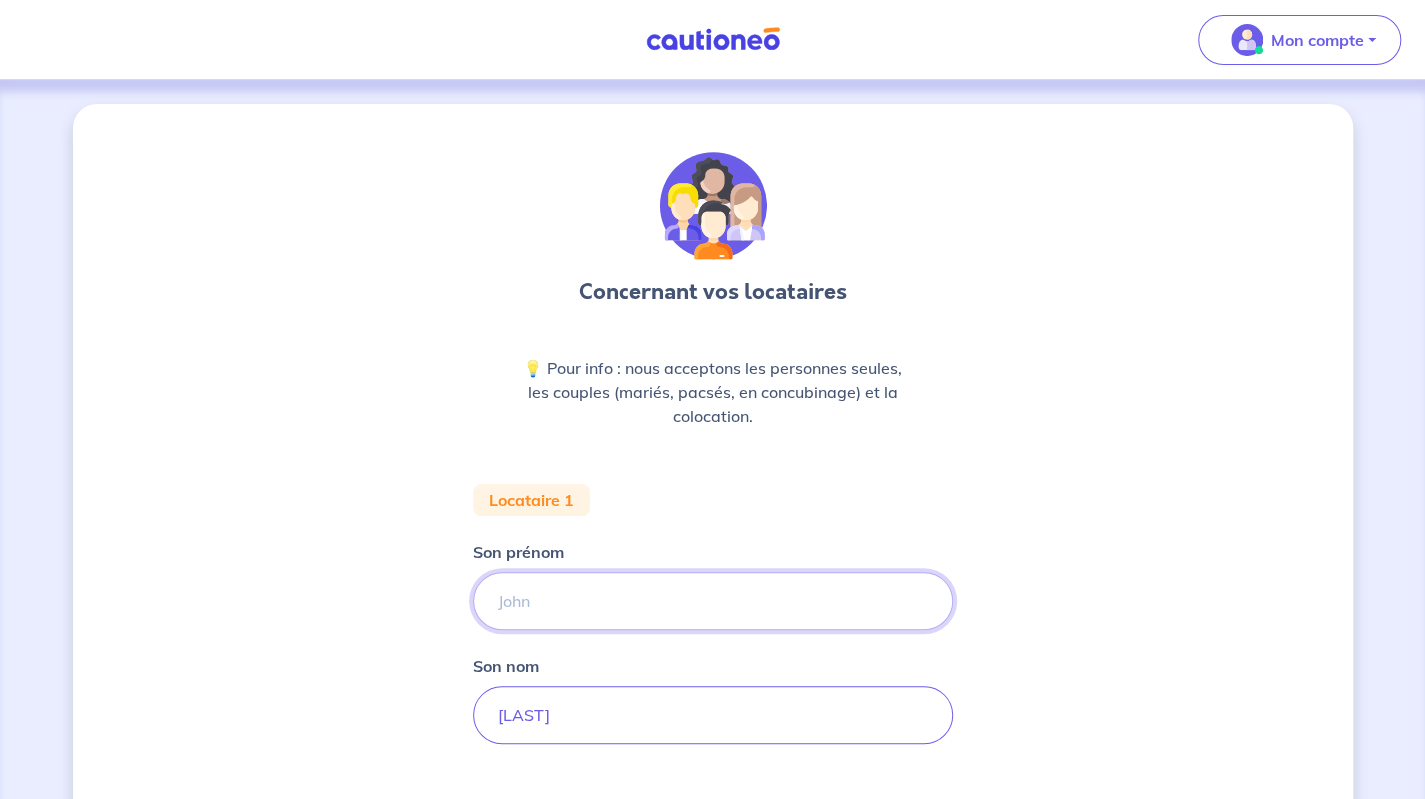 paste on "Franck" 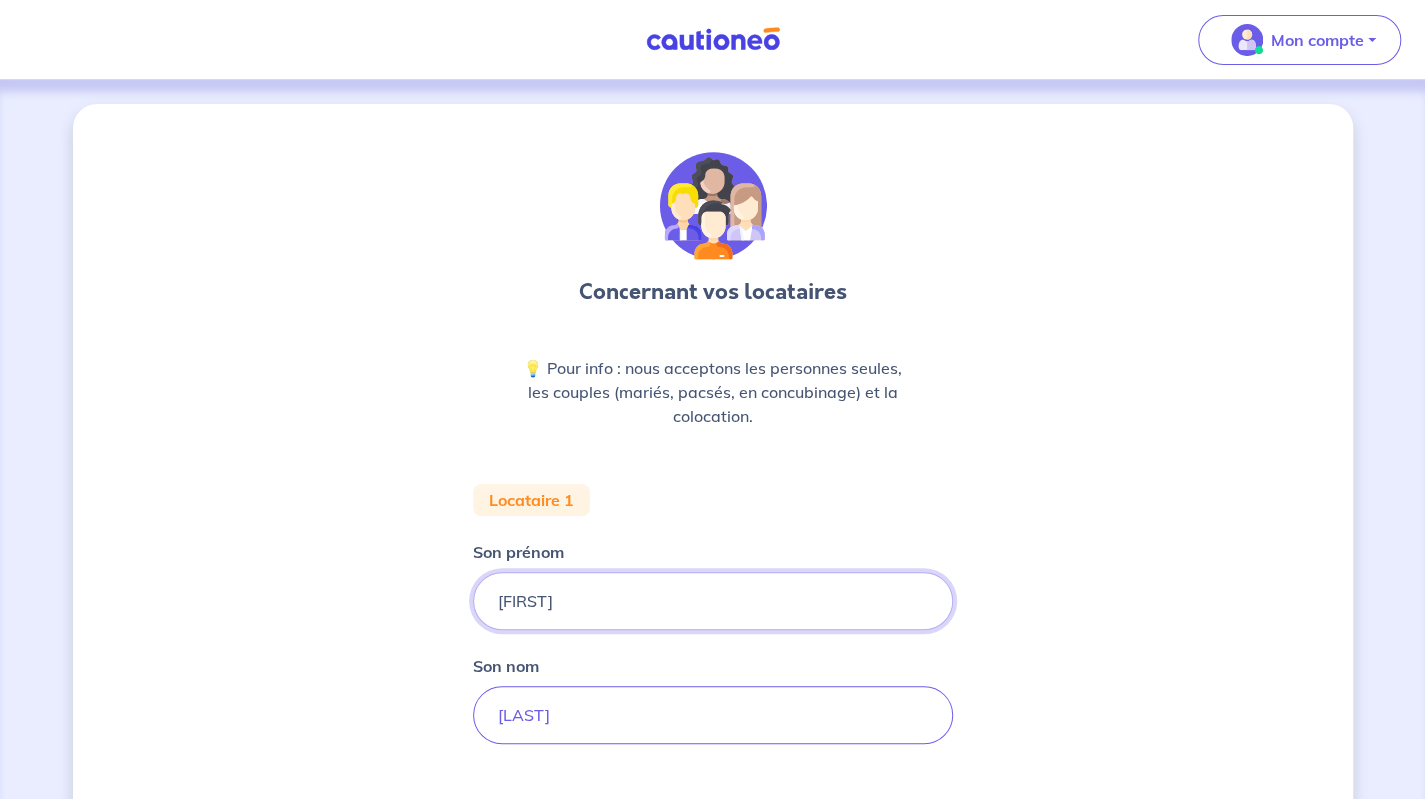 type on "Franck" 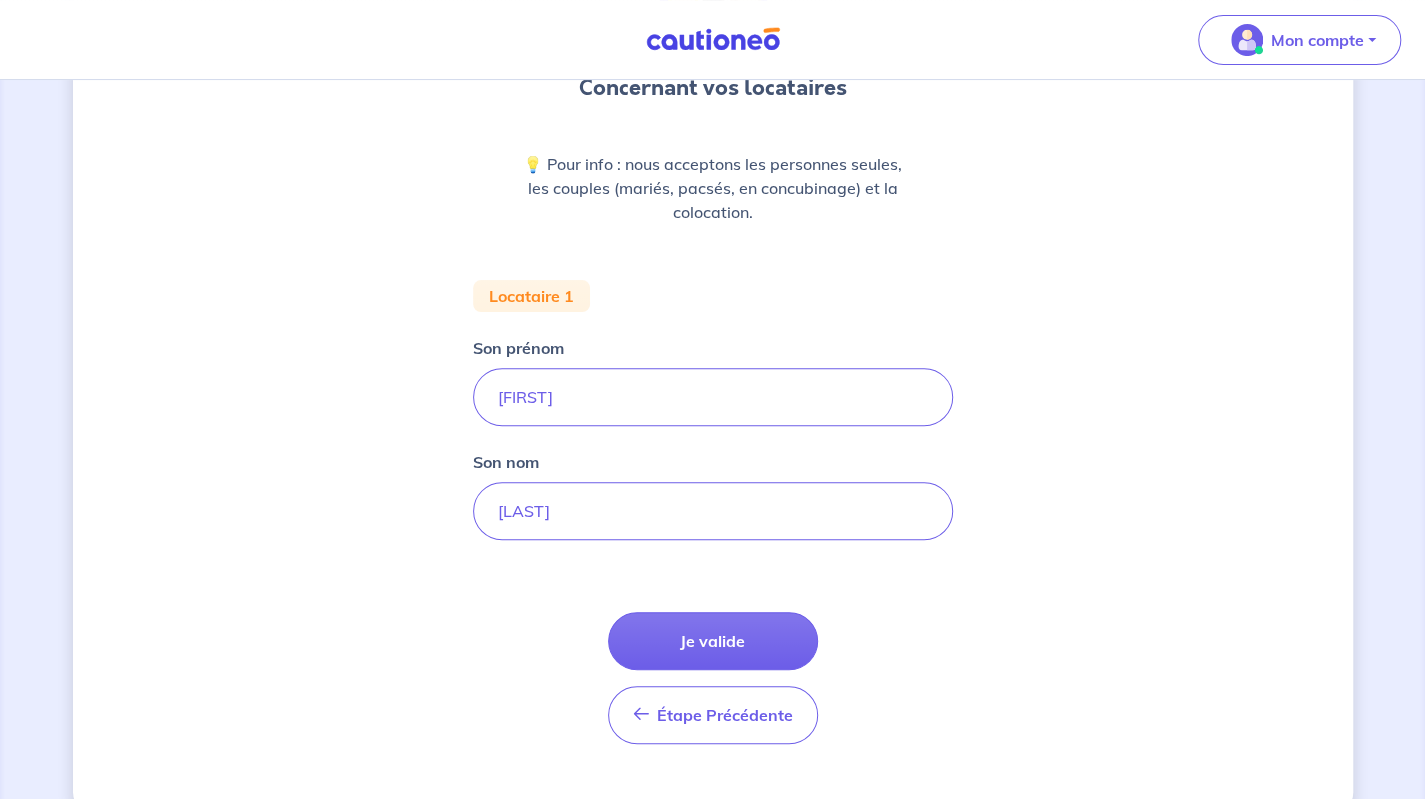 scroll, scrollTop: 206, scrollLeft: 0, axis: vertical 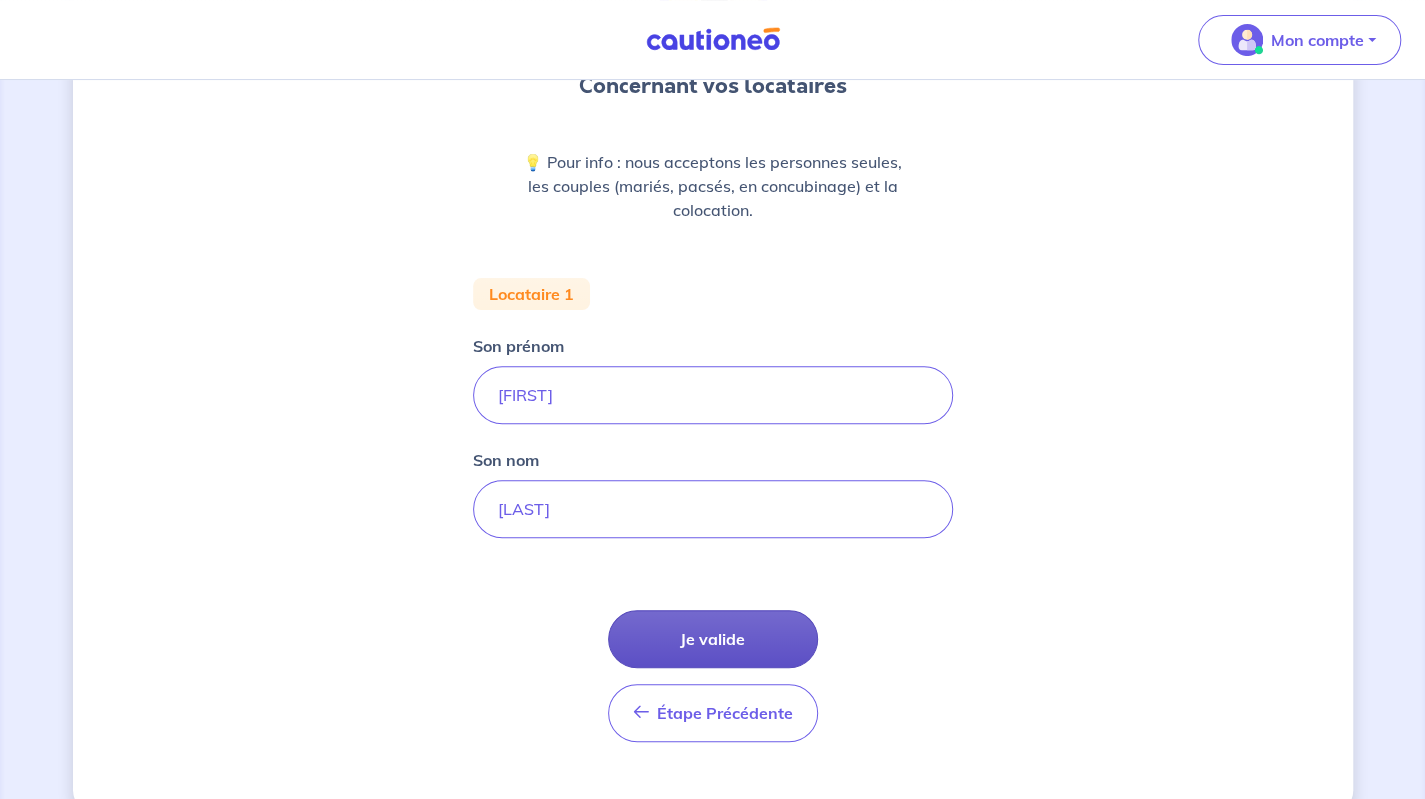 click on "Je valide" at bounding box center (713, 639) 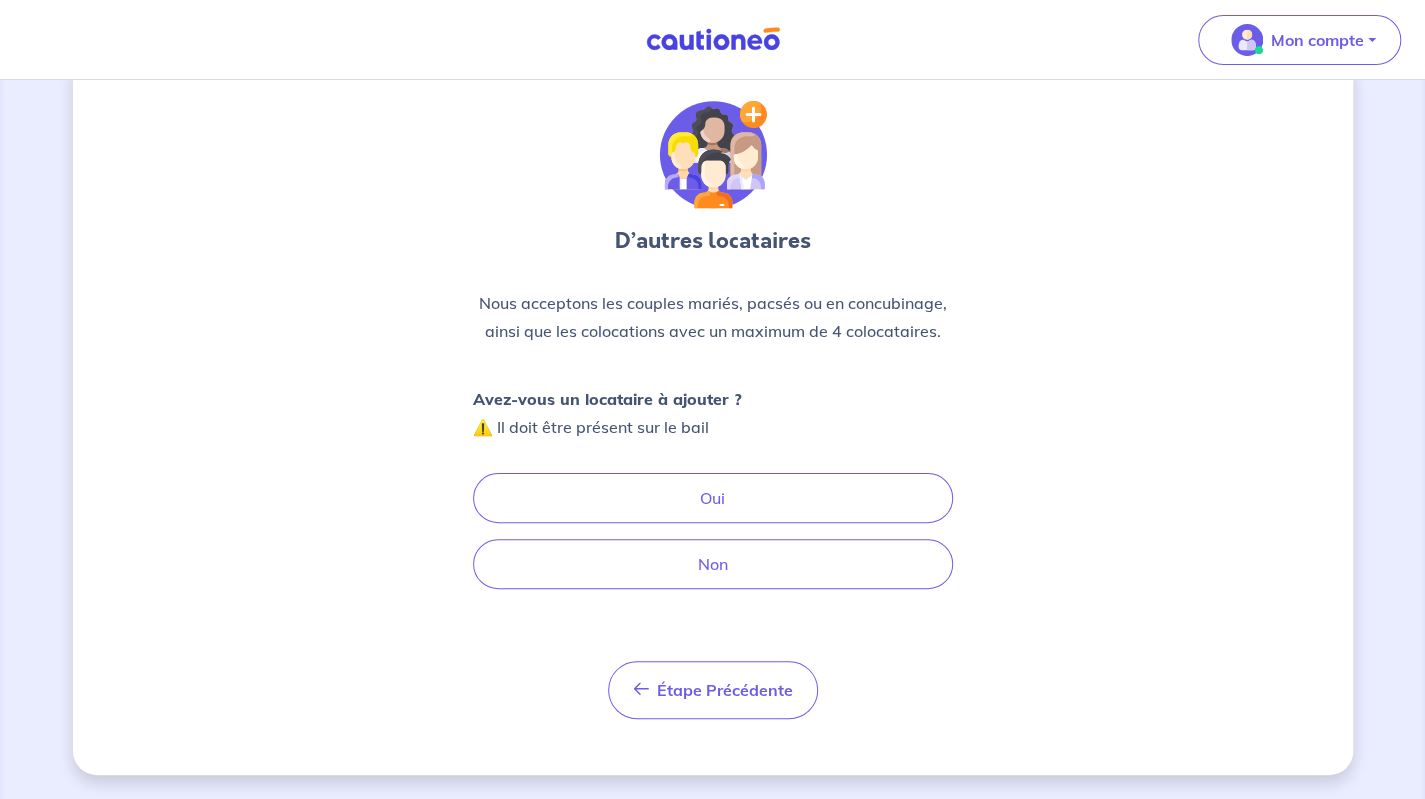 scroll, scrollTop: 0, scrollLeft: 0, axis: both 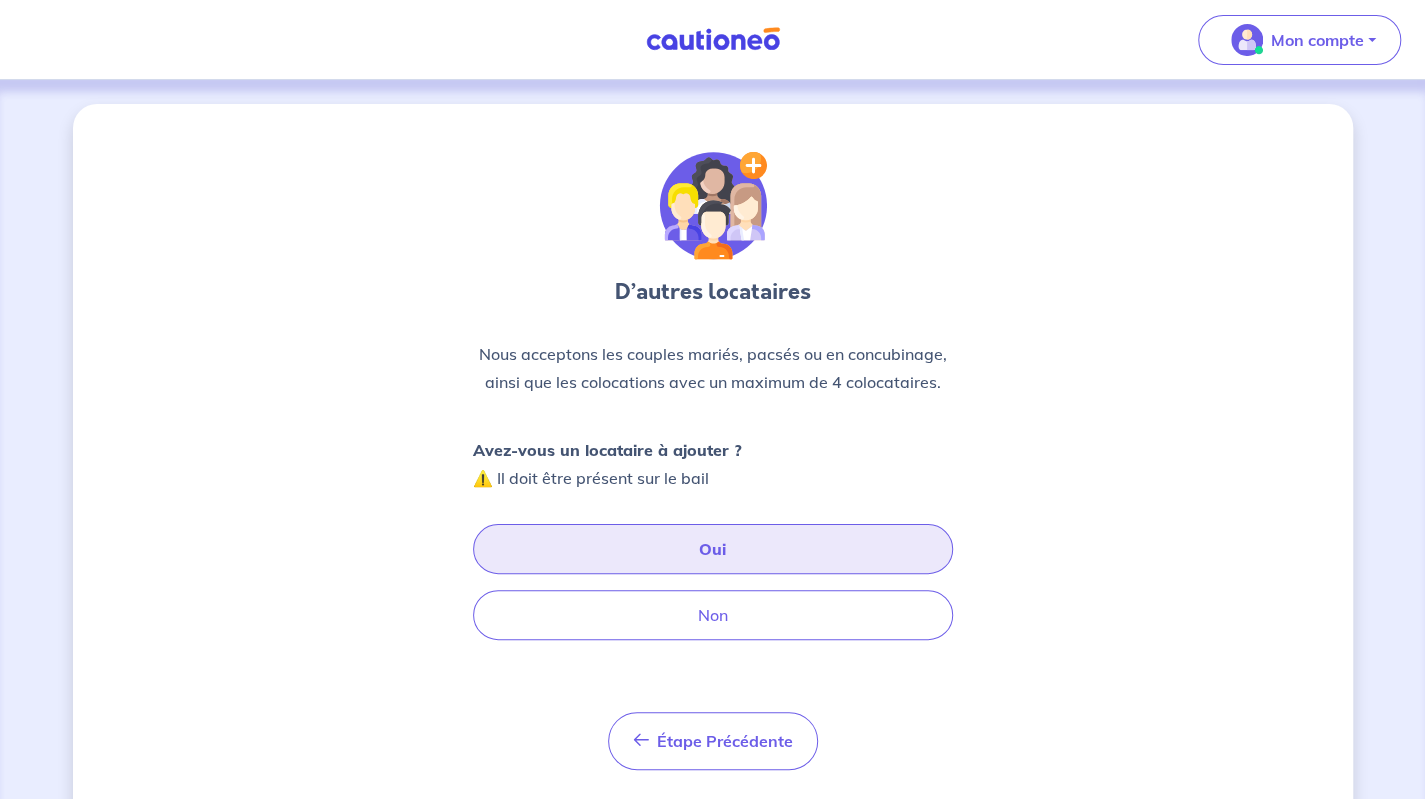 click on "Oui" at bounding box center [713, 549] 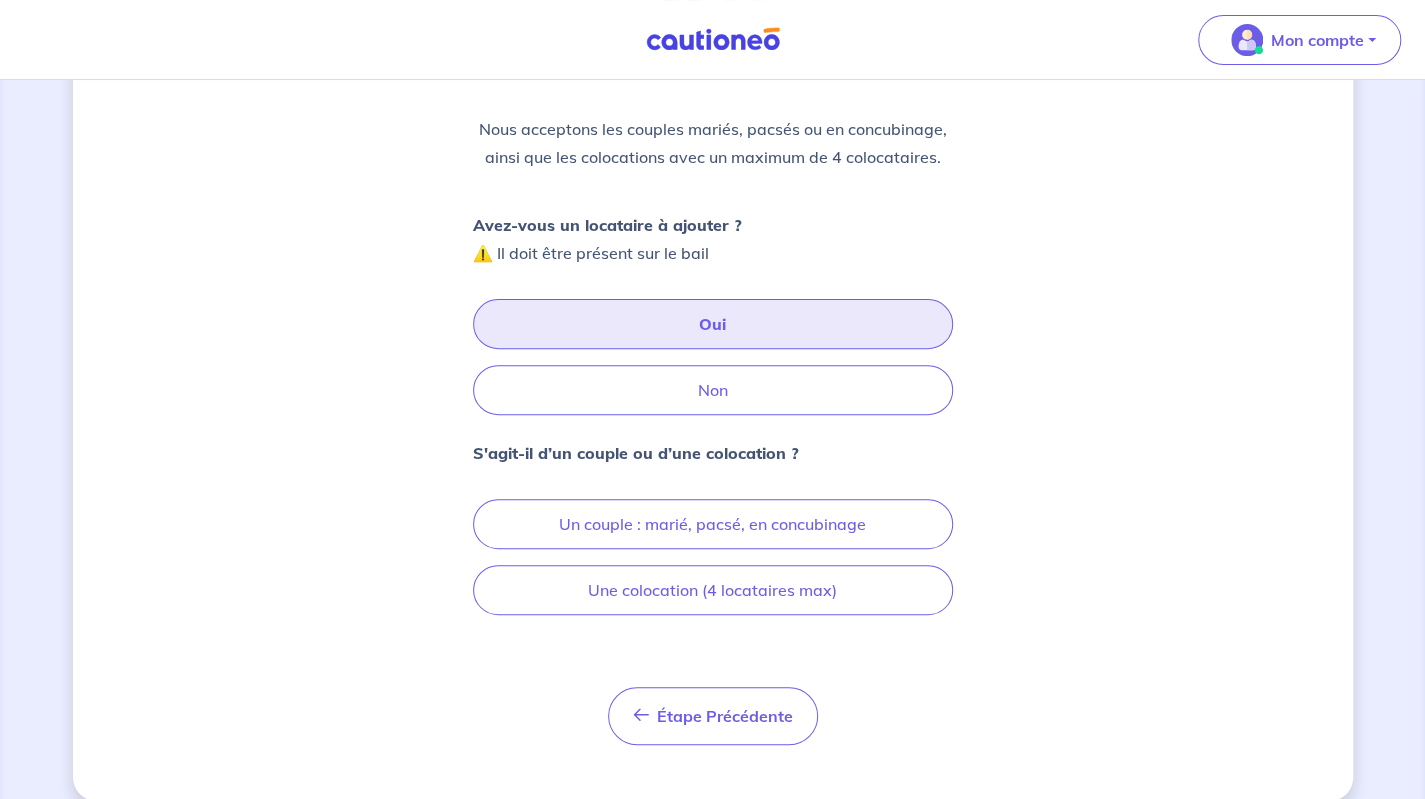 scroll, scrollTop: 226, scrollLeft: 0, axis: vertical 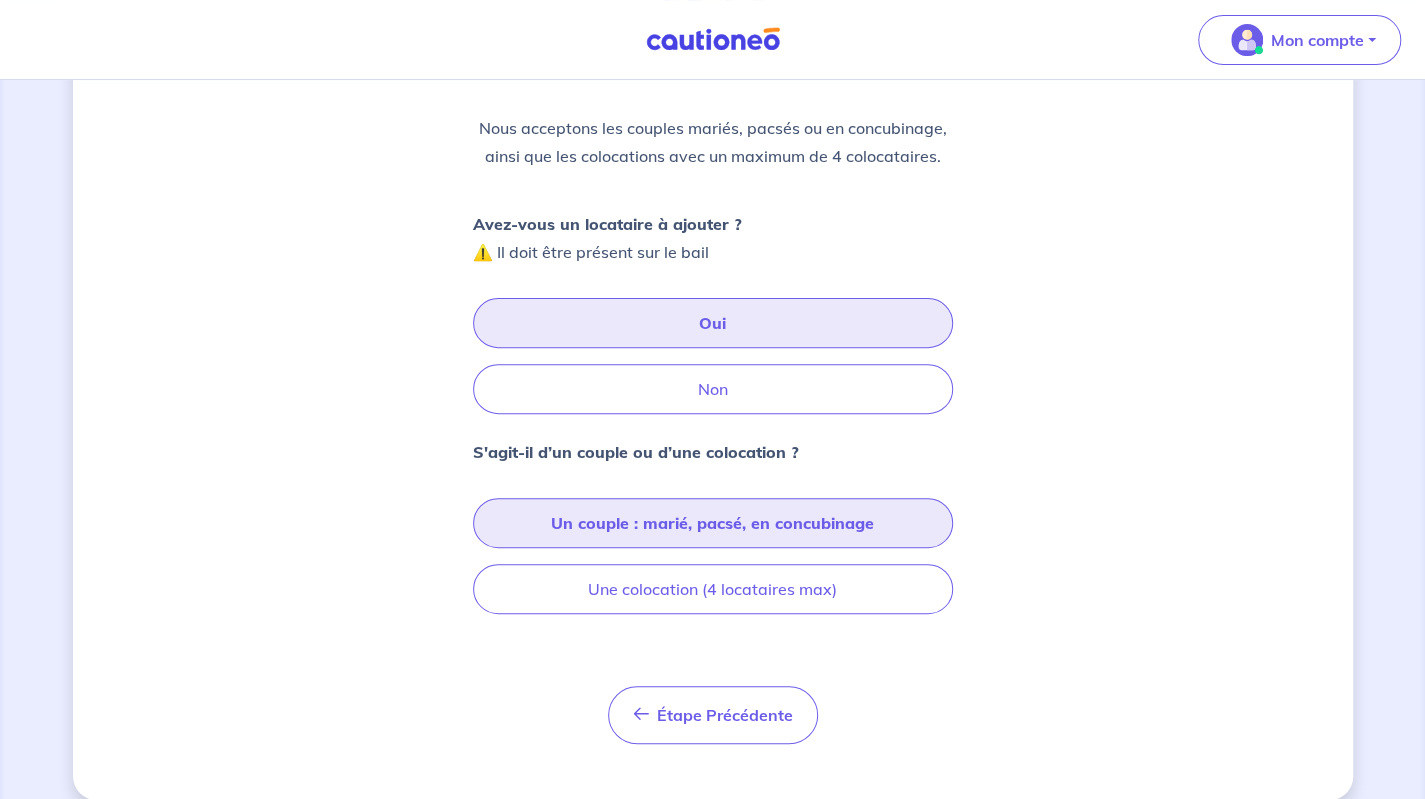 click on "Un couple : marié, pacsé, en concubinage" at bounding box center (713, 523) 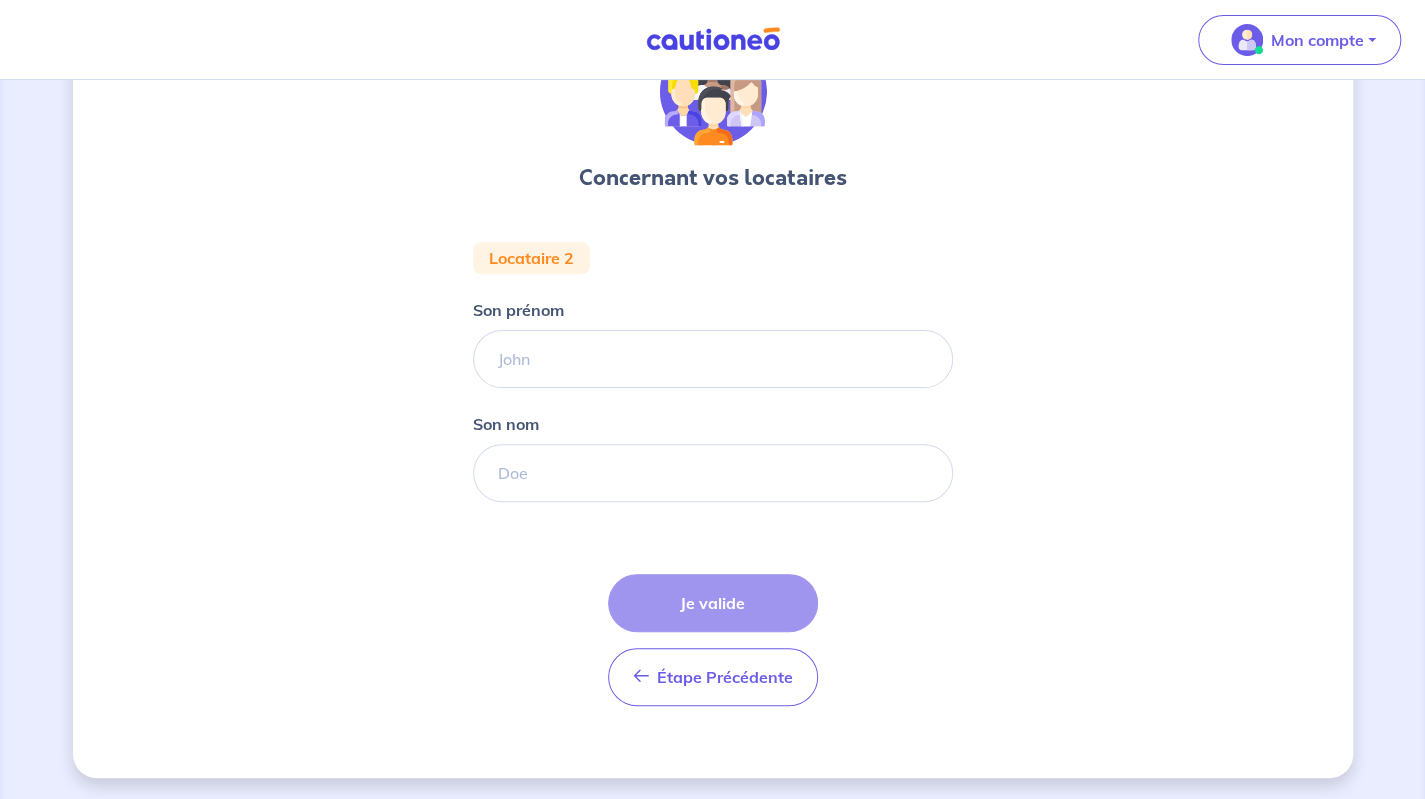 scroll, scrollTop: 0, scrollLeft: 0, axis: both 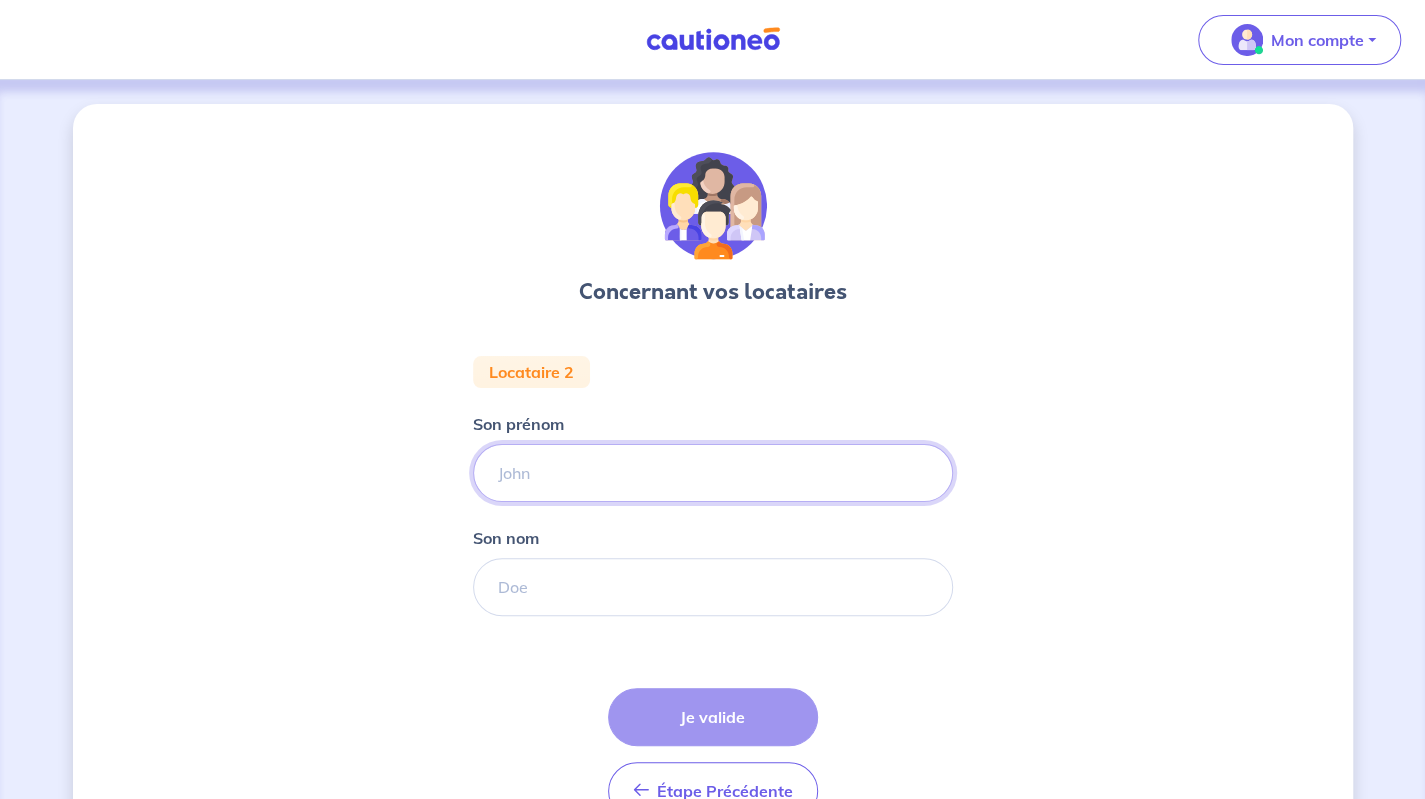 click on "Son prénom" at bounding box center (713, 473) 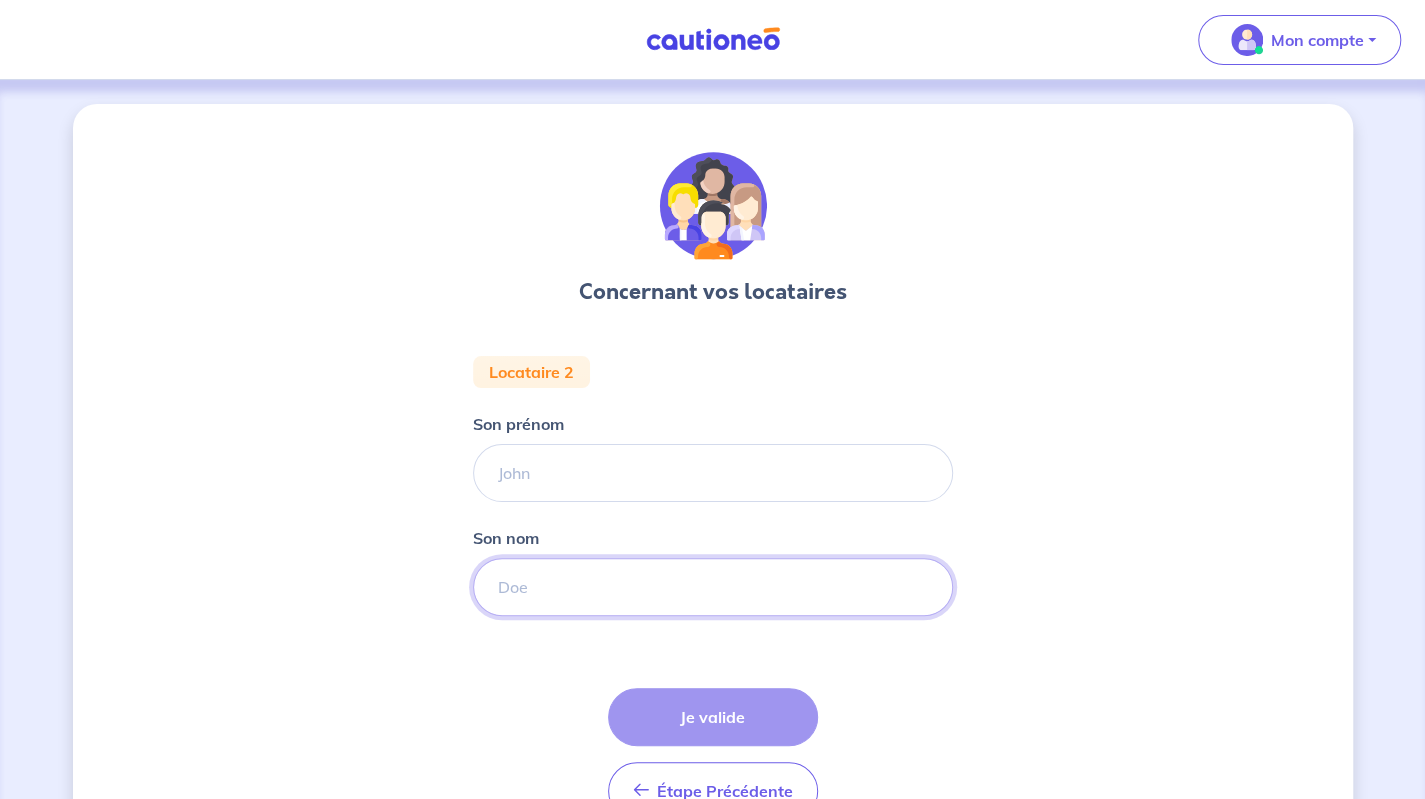 click on "Son nom" at bounding box center (713, 587) 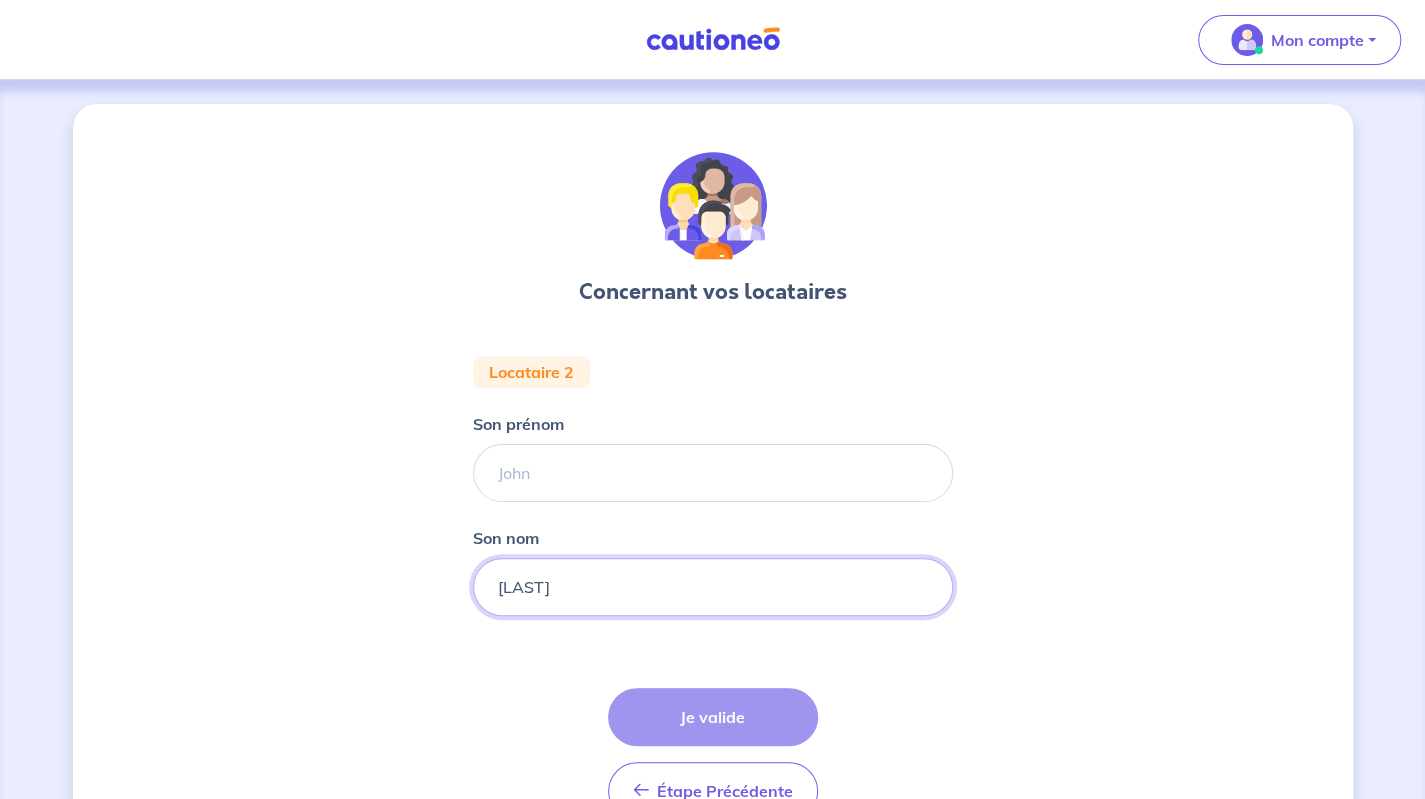 type on "DI PASQUALE" 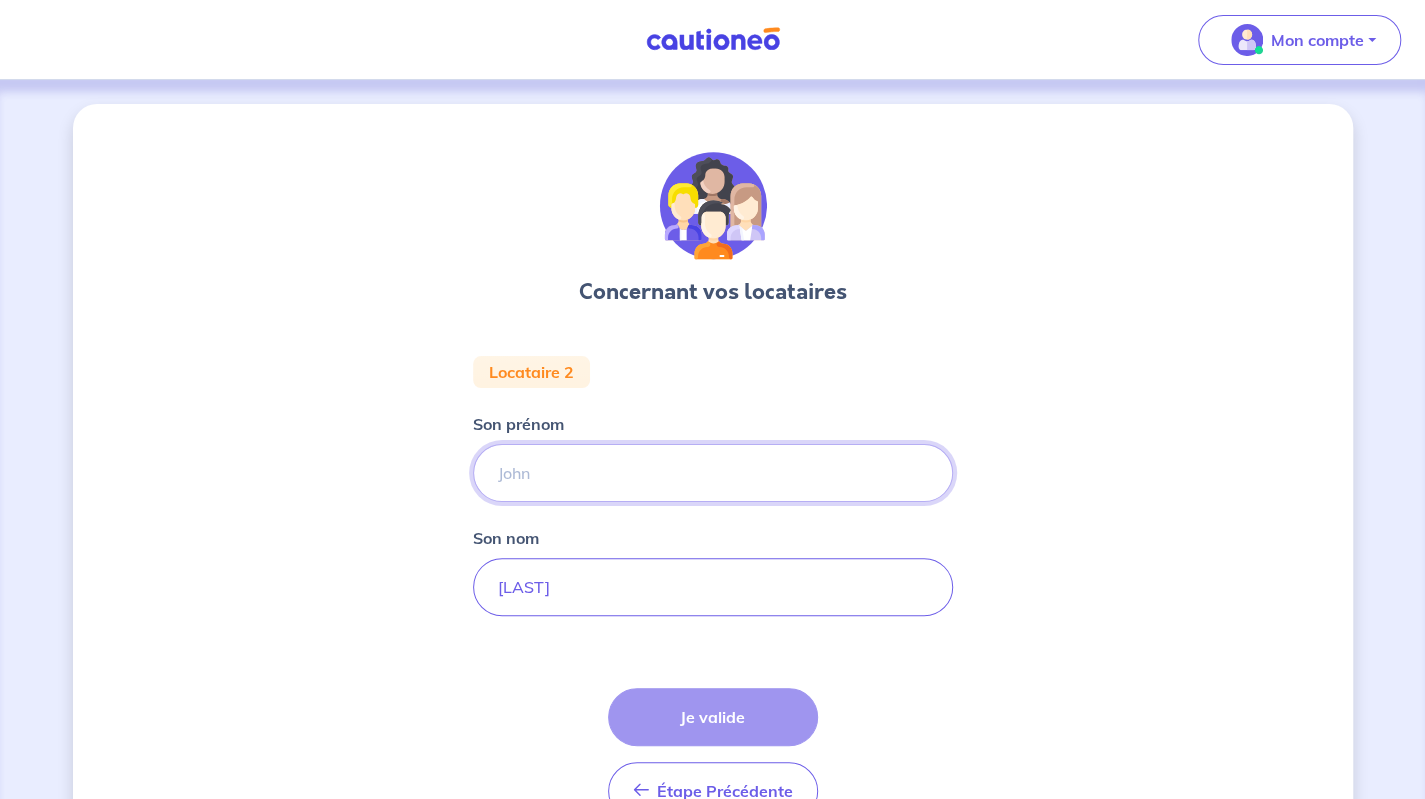 click on "Son prénom" at bounding box center [713, 473] 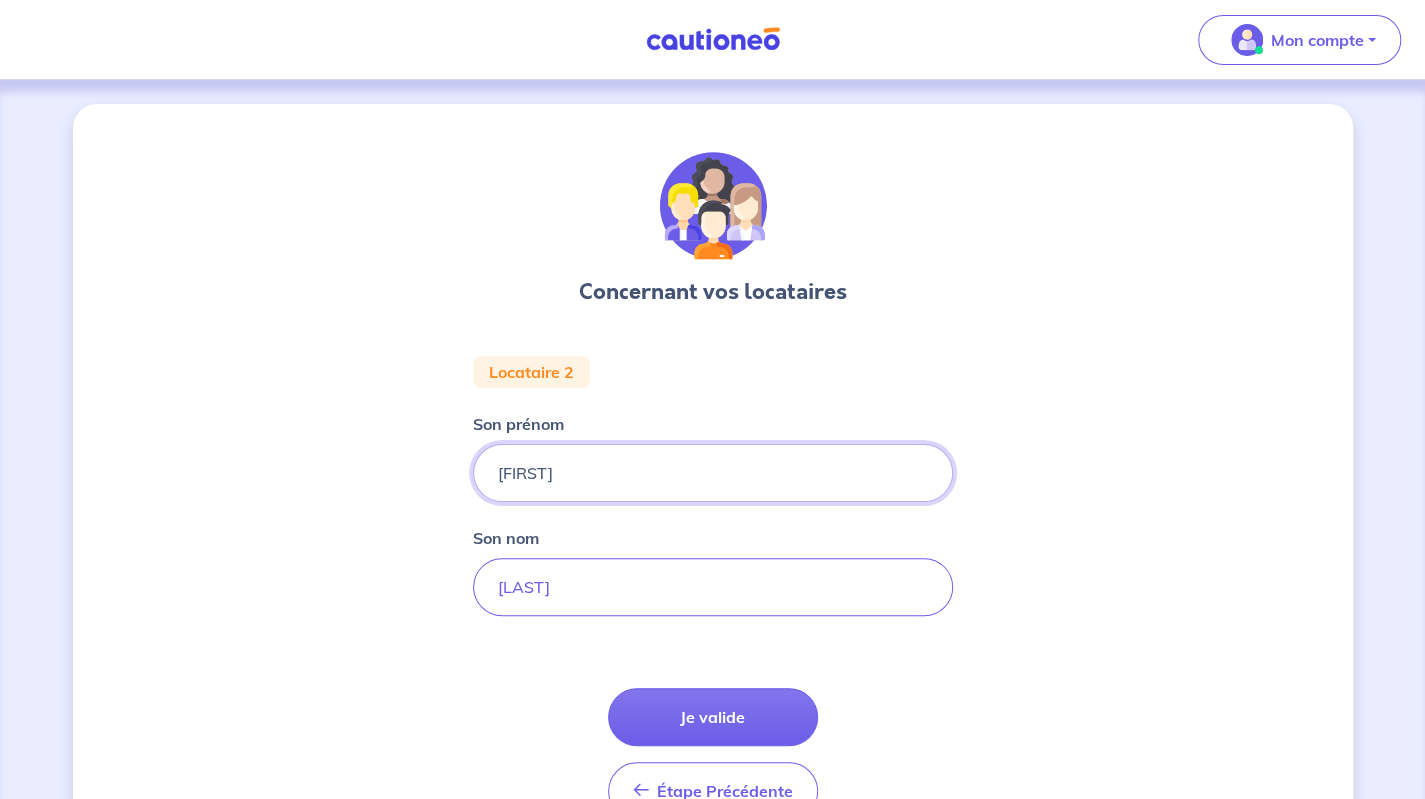 type on "Ingrid" 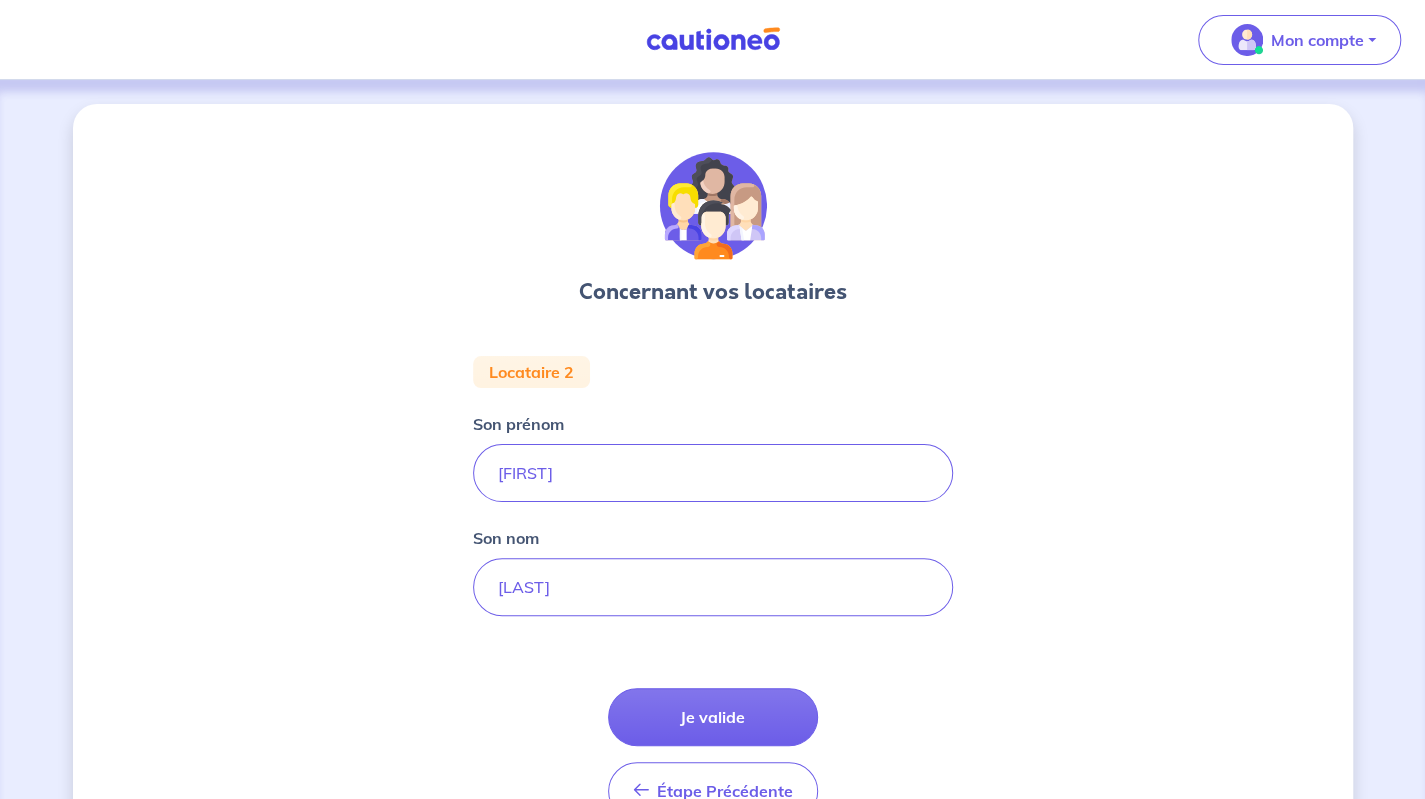 click on "Locataire 2 Son prénom Ingrid Son nom DI PASQUALE Étape Précédente Précédent Je valide Je valide" at bounding box center [713, 596] 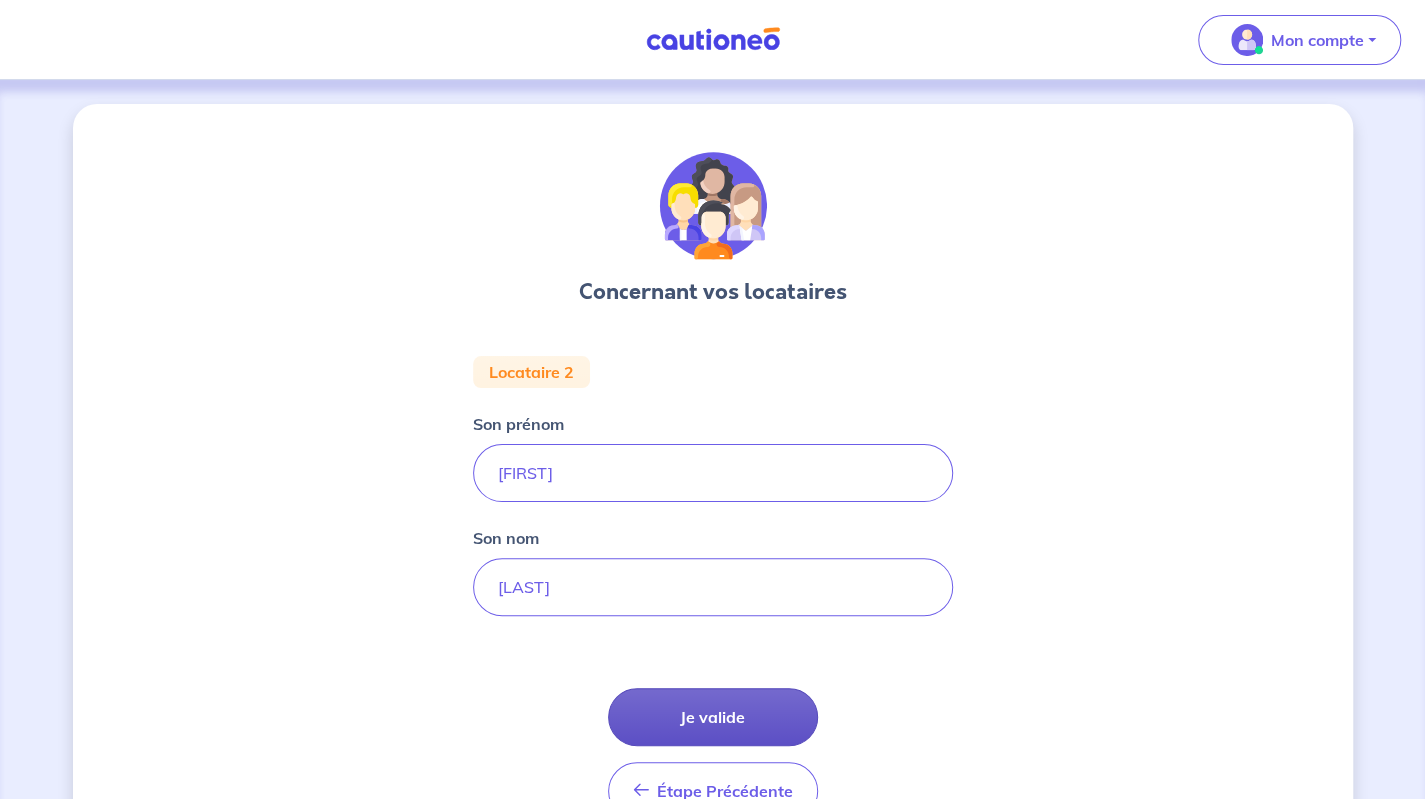 click on "Je valide" at bounding box center [713, 717] 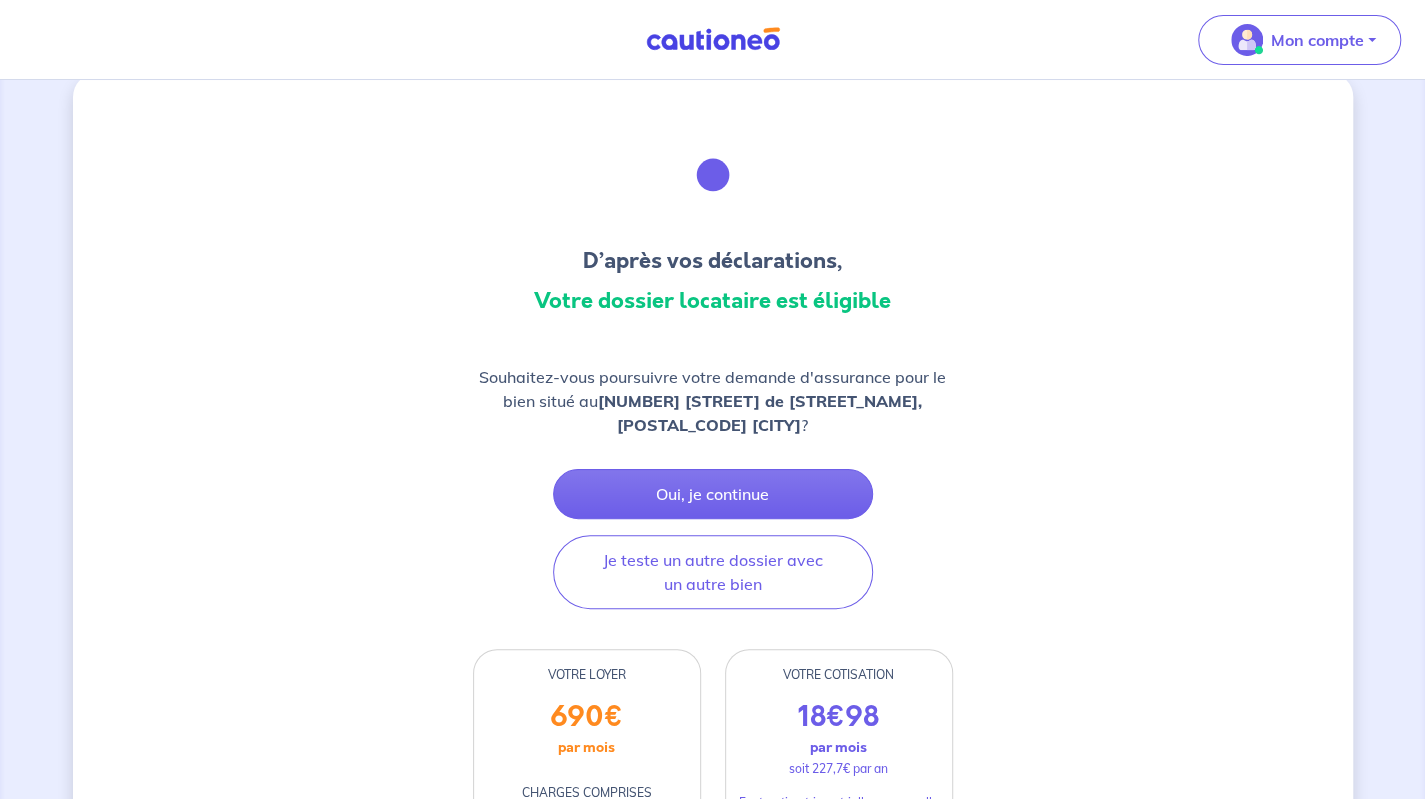scroll, scrollTop: 0, scrollLeft: 0, axis: both 